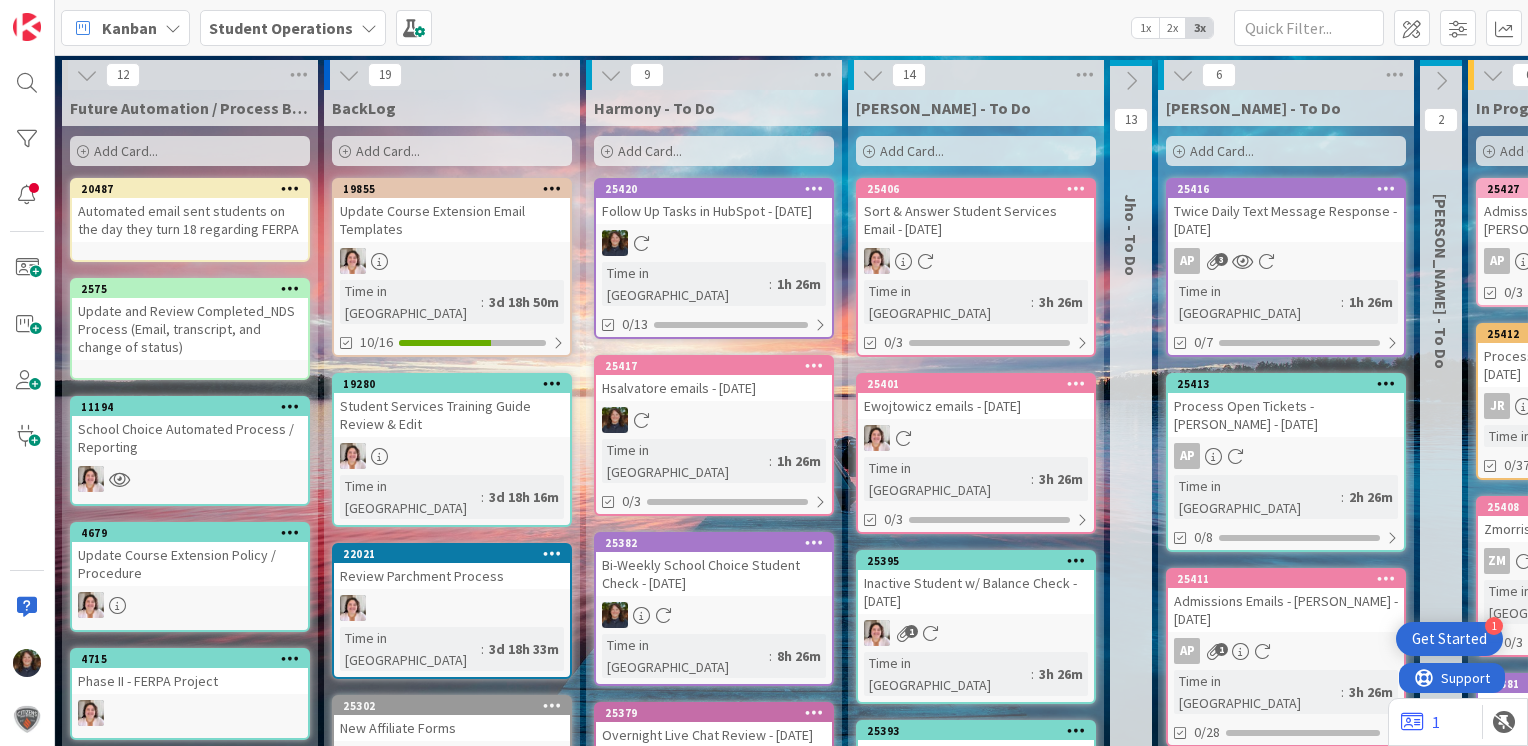 scroll, scrollTop: 0, scrollLeft: 0, axis: both 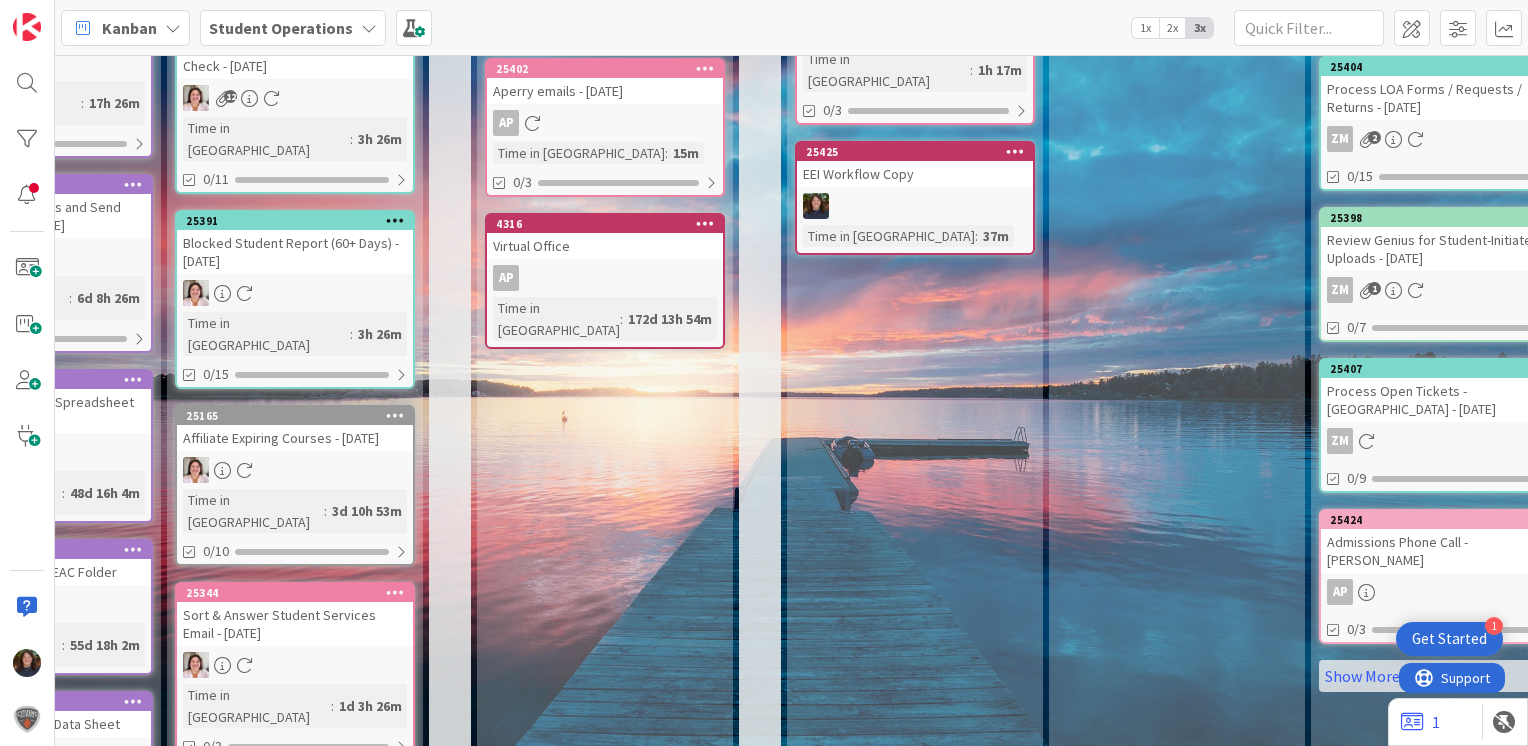 click on "Done Add Card... 25386 Process Pending Change of Status Forms & Requests - [DATE] 1 25400 Process Open Tickets - [PERSON_NAME] - [DATE] 25389 Manage Course Drop Report - [DATE] ZM 0/9 25426 Student Services Phone Call ZM 1 0/[PHONE_NUMBER] Process CHS Graduates - [DATE] 0/14 25388 Manage Courses Request Report - [DATE] ZM 0/12 25404 Process LOA Forms / Requests / Returns - [DATE] ZM 2 0/15 25398 Review Genius for Student-Initiated Uploads  - [DATE] ZM 1 0/7 25407 Process Open Tickets - [PERSON_NAME] - [DATE] ZM 0/9 25424 Admissions Phone Call - [PERSON_NAME] AP 0/3 Show More (76)" at bounding box center (1439, 568) 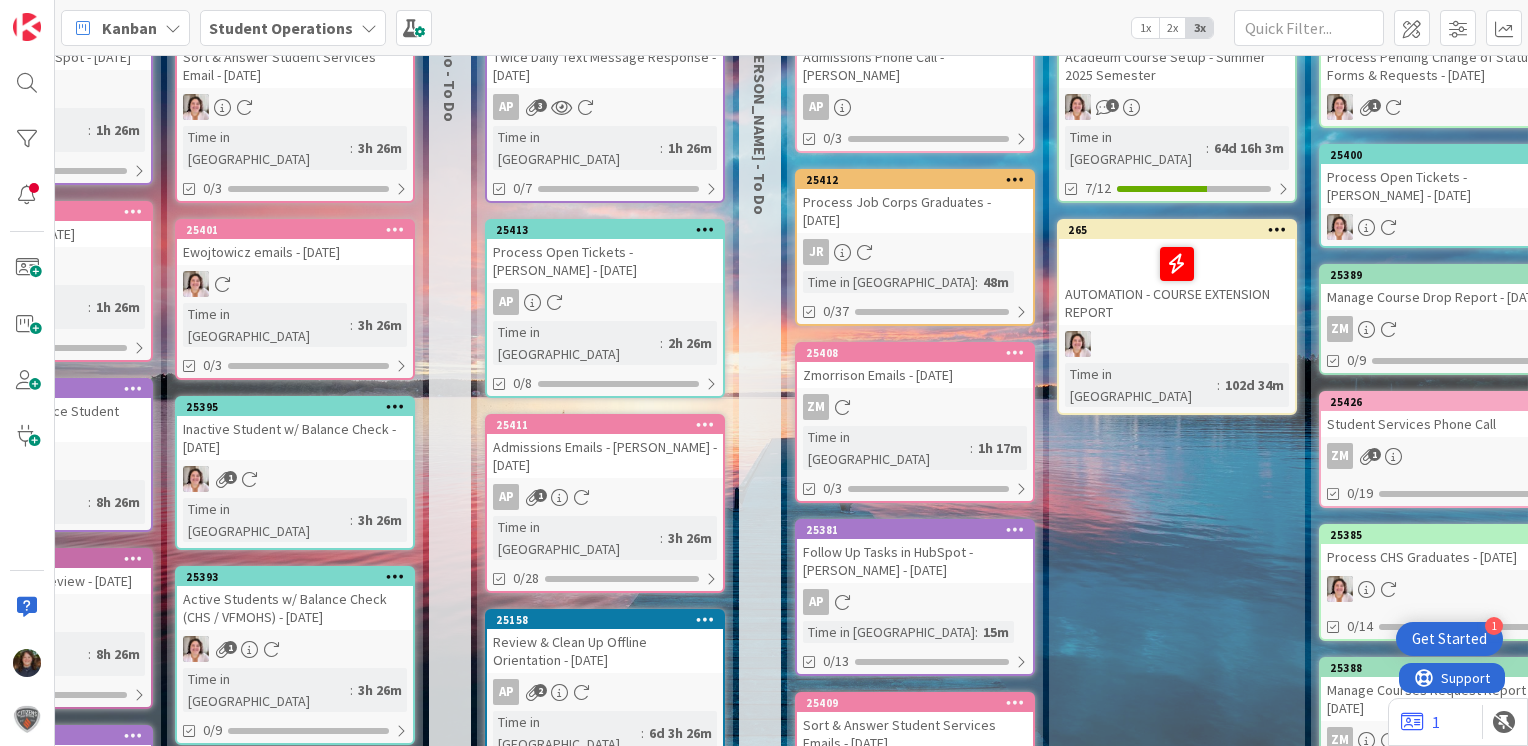 scroll, scrollTop: 0, scrollLeft: 681, axis: horizontal 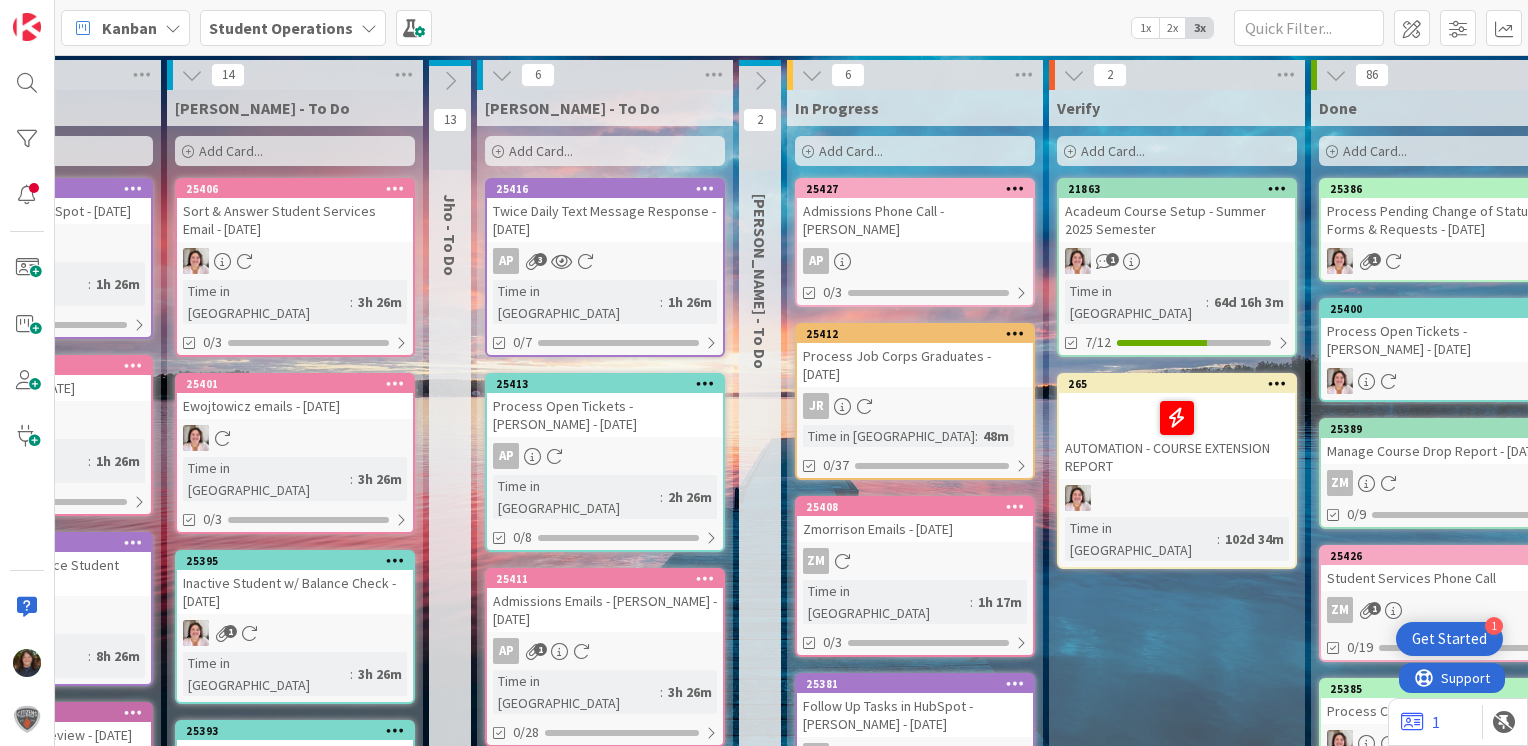 click on "In Progress Add Card... Template Not Set Title 0 / 128 Label Phone Calls Phone Calls Emails Chats Transcript Evals Registration / Record Update Status Changes Retention Student Operations Tasks Student Services Admissions Tasks Course Extensions Military Affiliate Job Corps Automation Reports / Data Marketing  Student Accounts & Finances Office Management Tasks Español TRAINING MEETINGS Edit Labels... Show More... Add Add & Next Add & Edit" at bounding box center (915, 130) 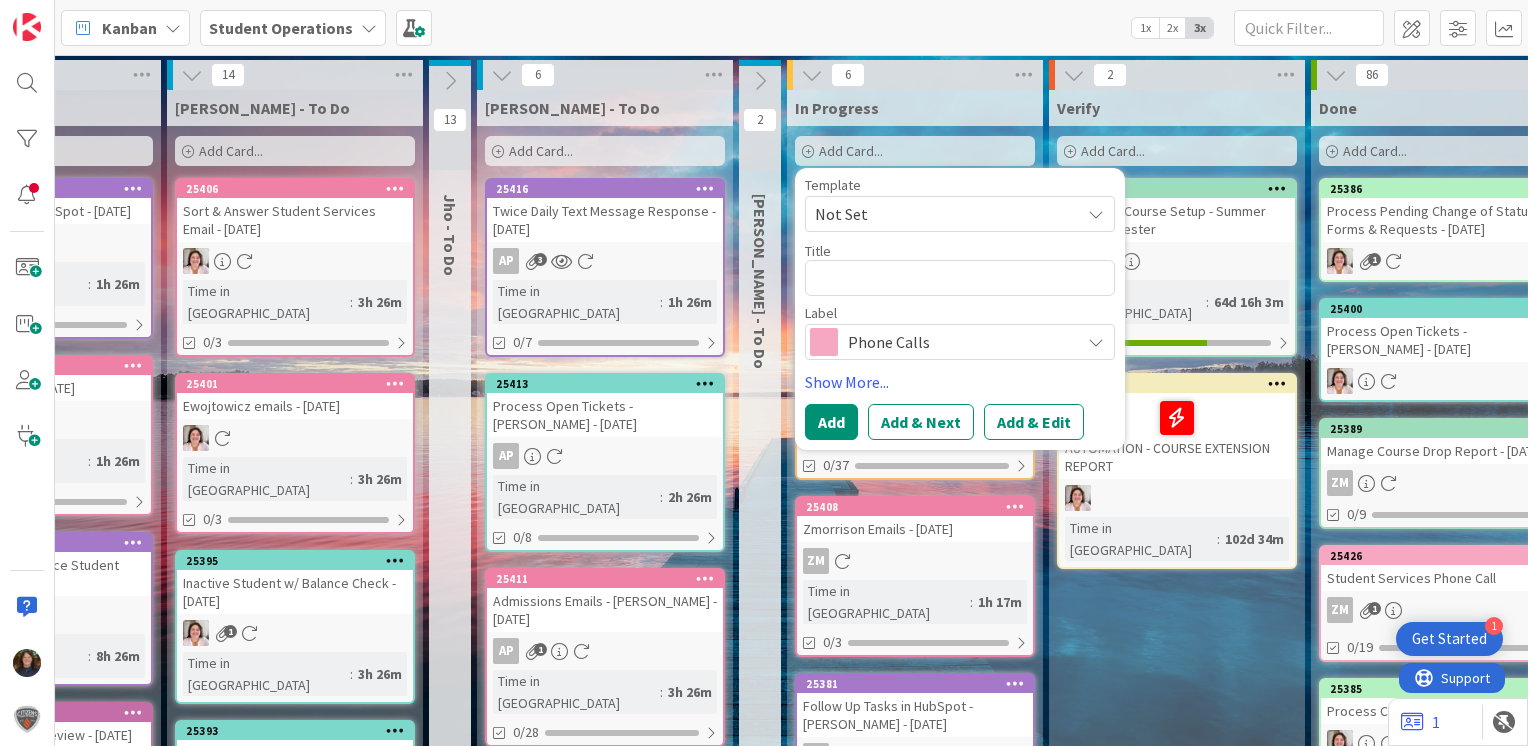 click on "Not Set" at bounding box center [940, 214] 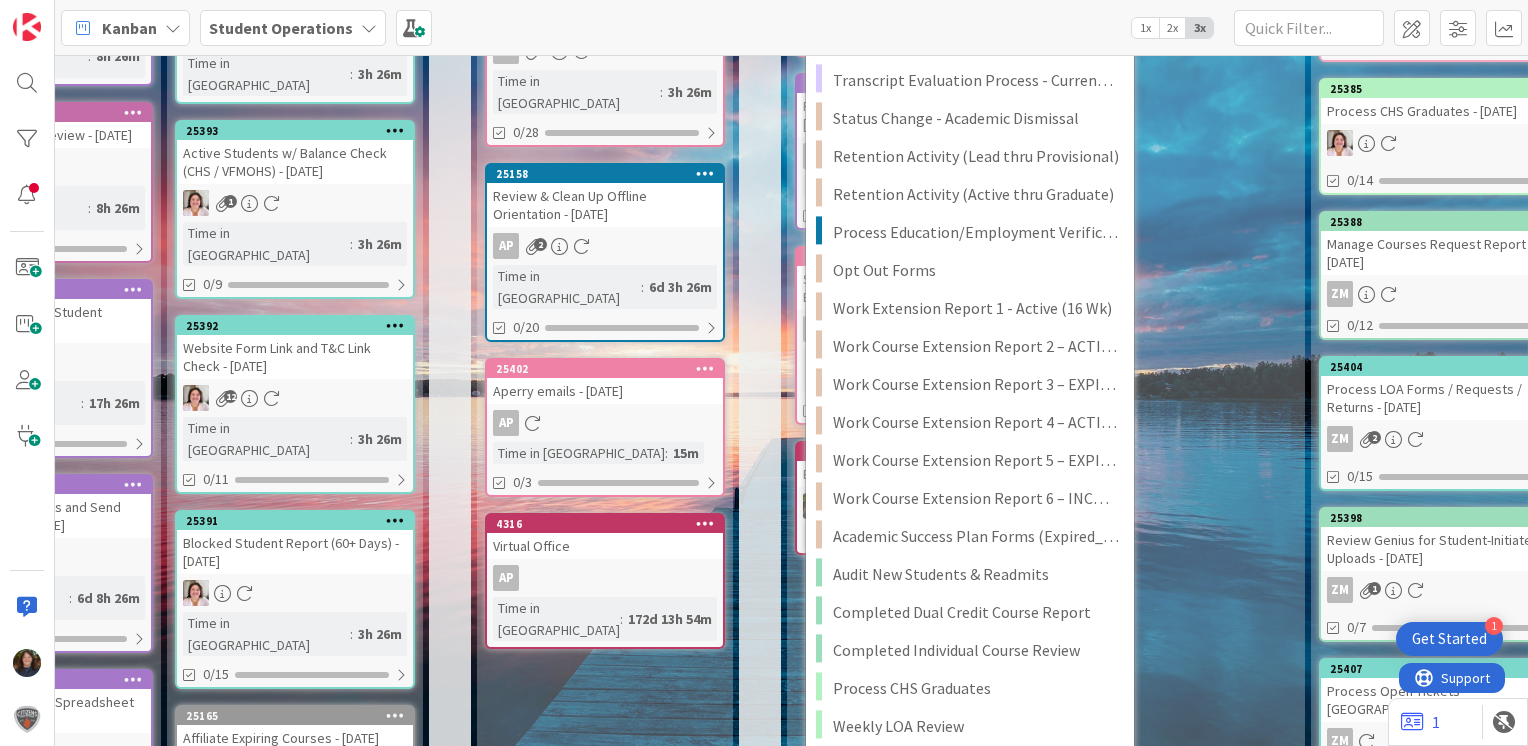 scroll, scrollTop: 0, scrollLeft: 681, axis: horizontal 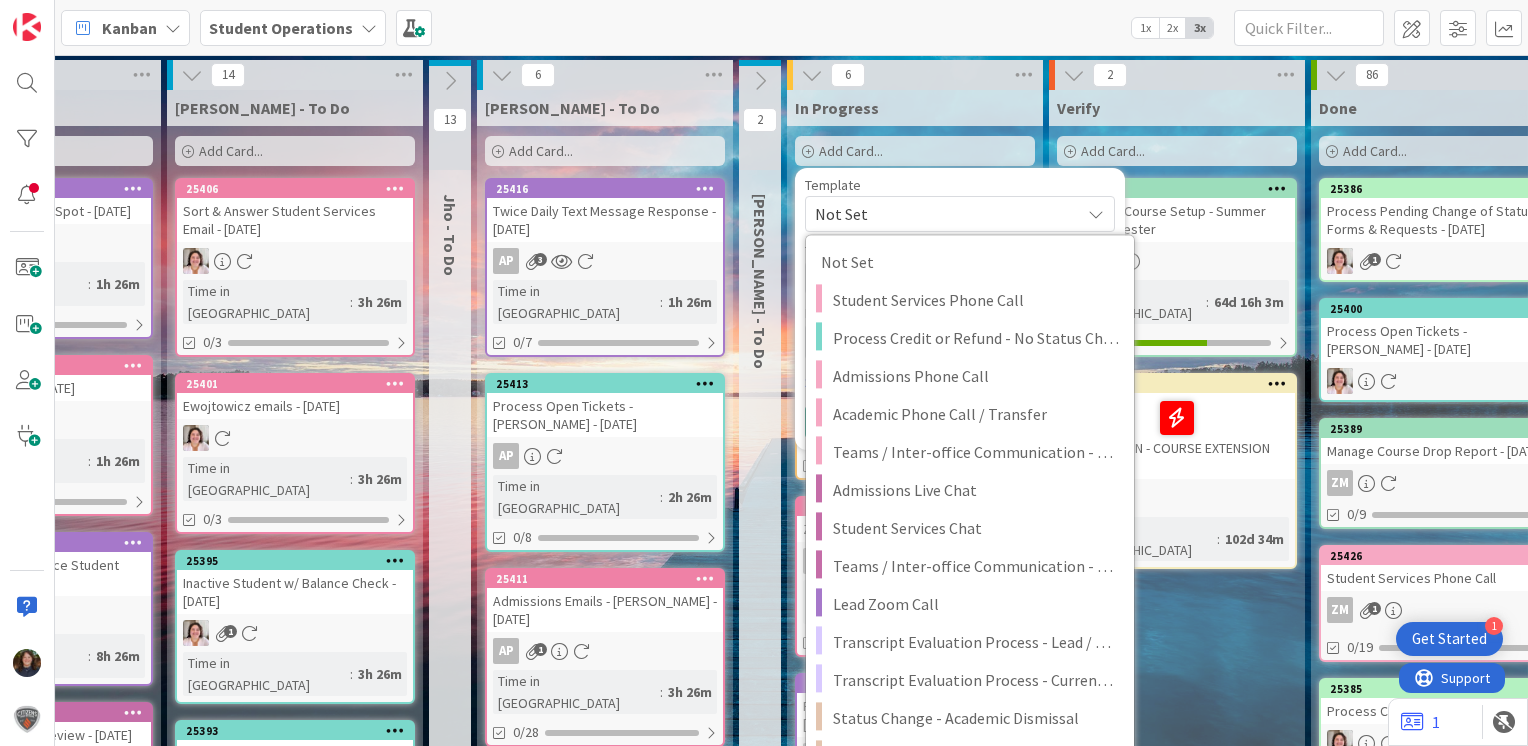 click on "Not Set" at bounding box center [940, 214] 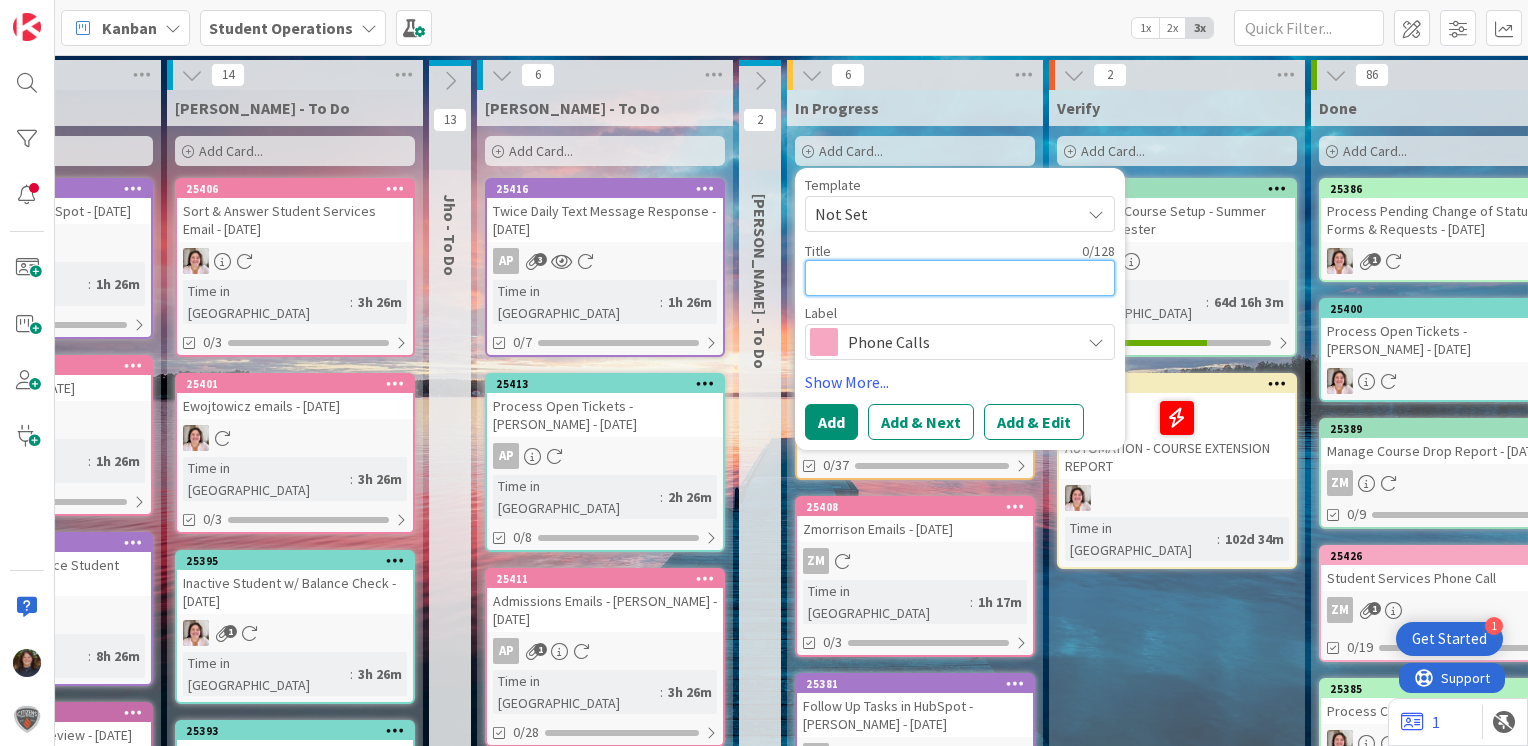 click at bounding box center (960, 278) 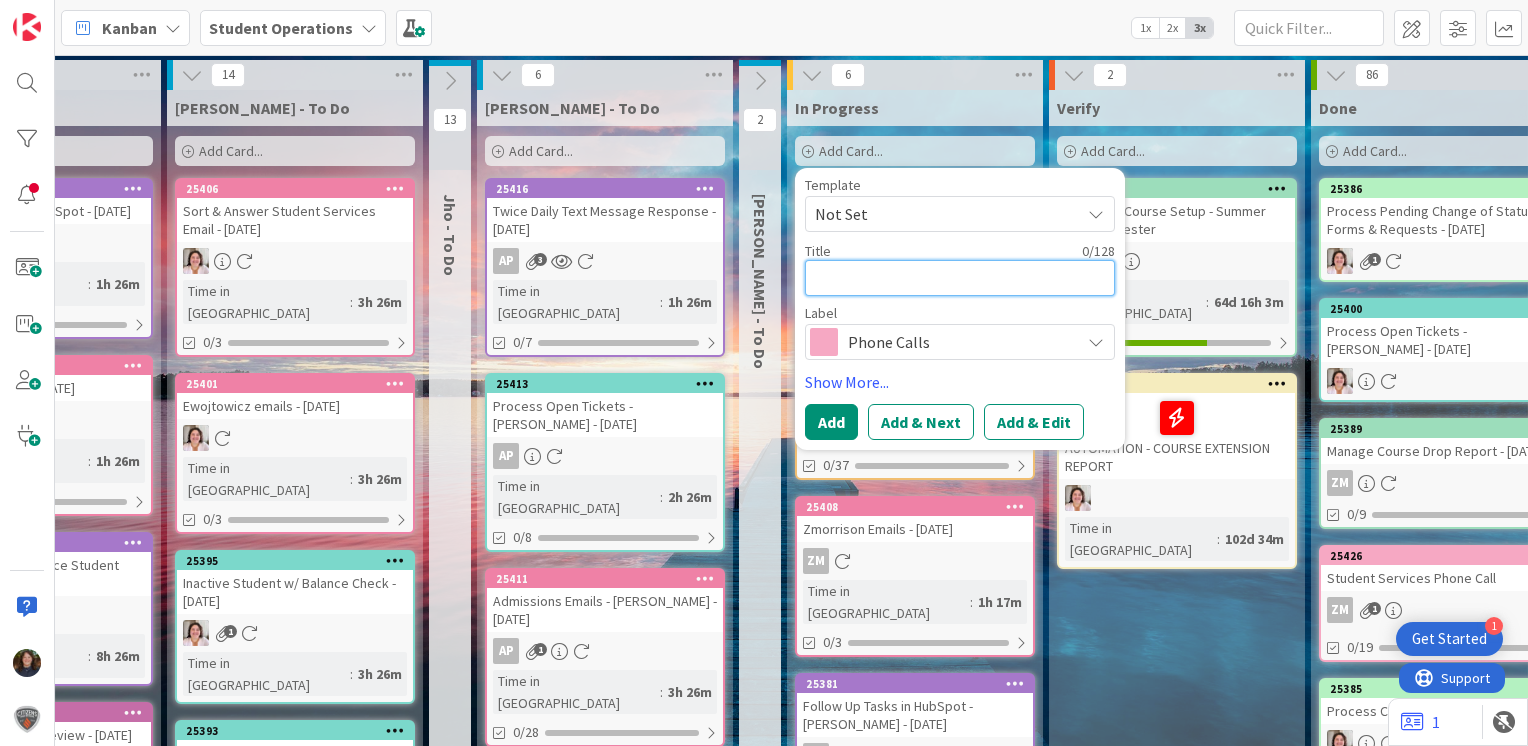 type on "D" 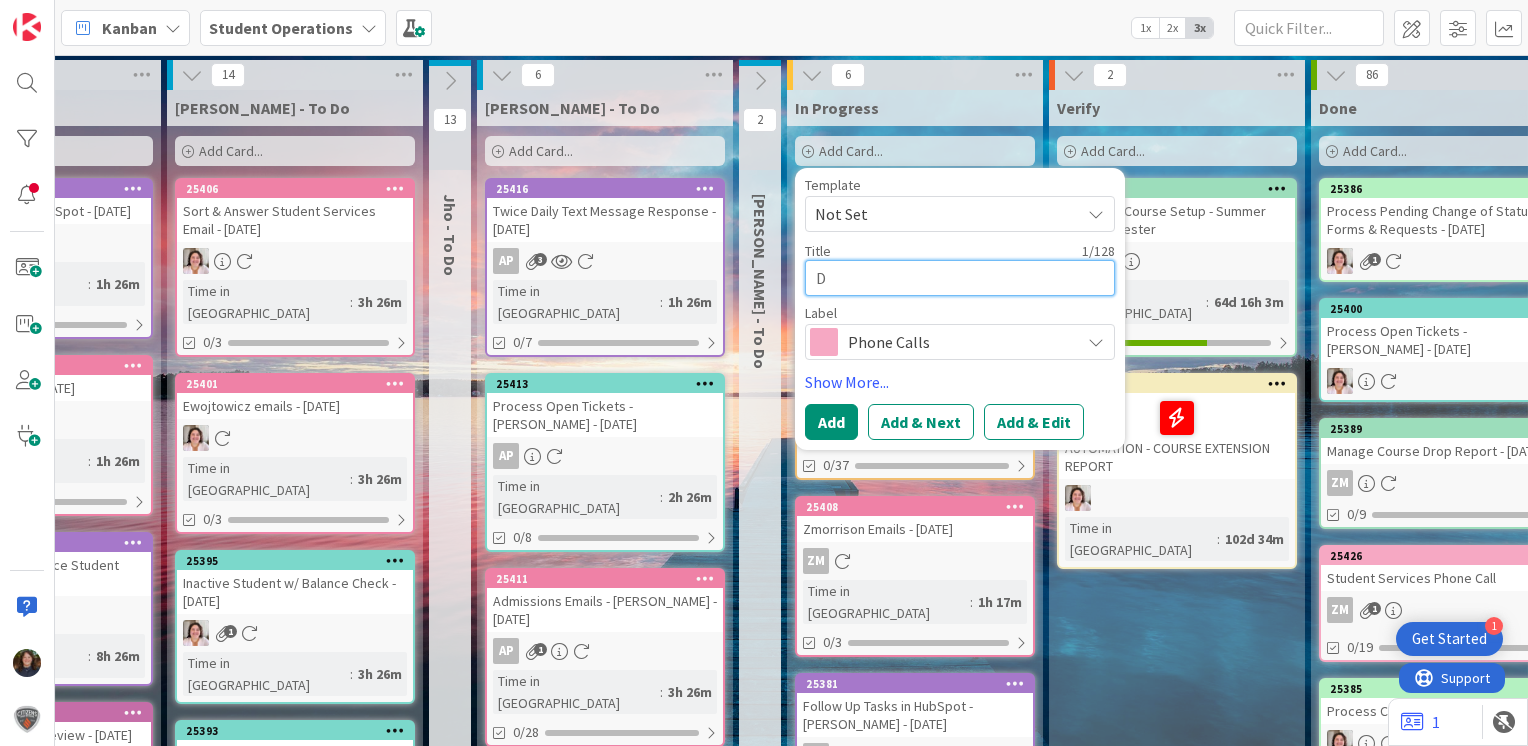 type on "Da" 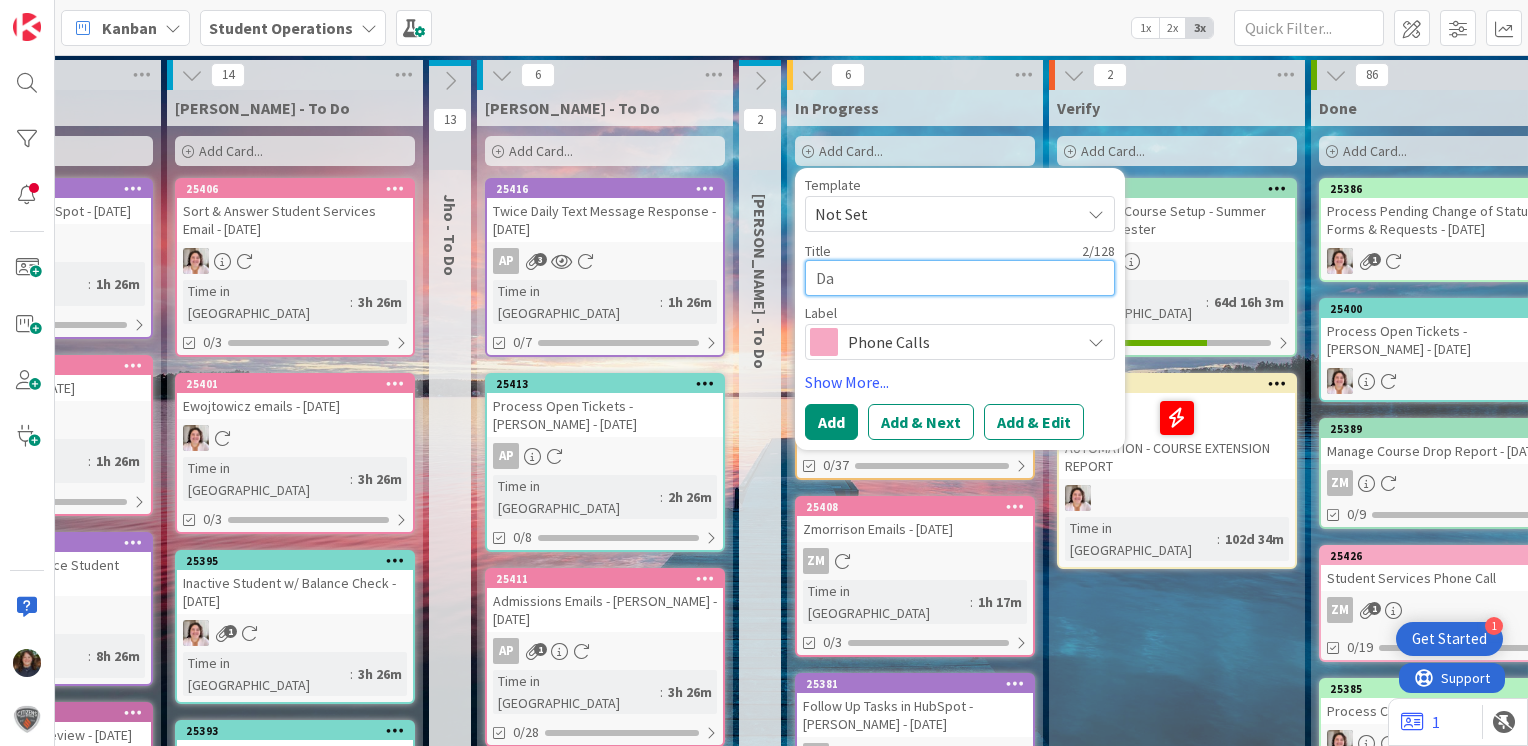 type on "Dat" 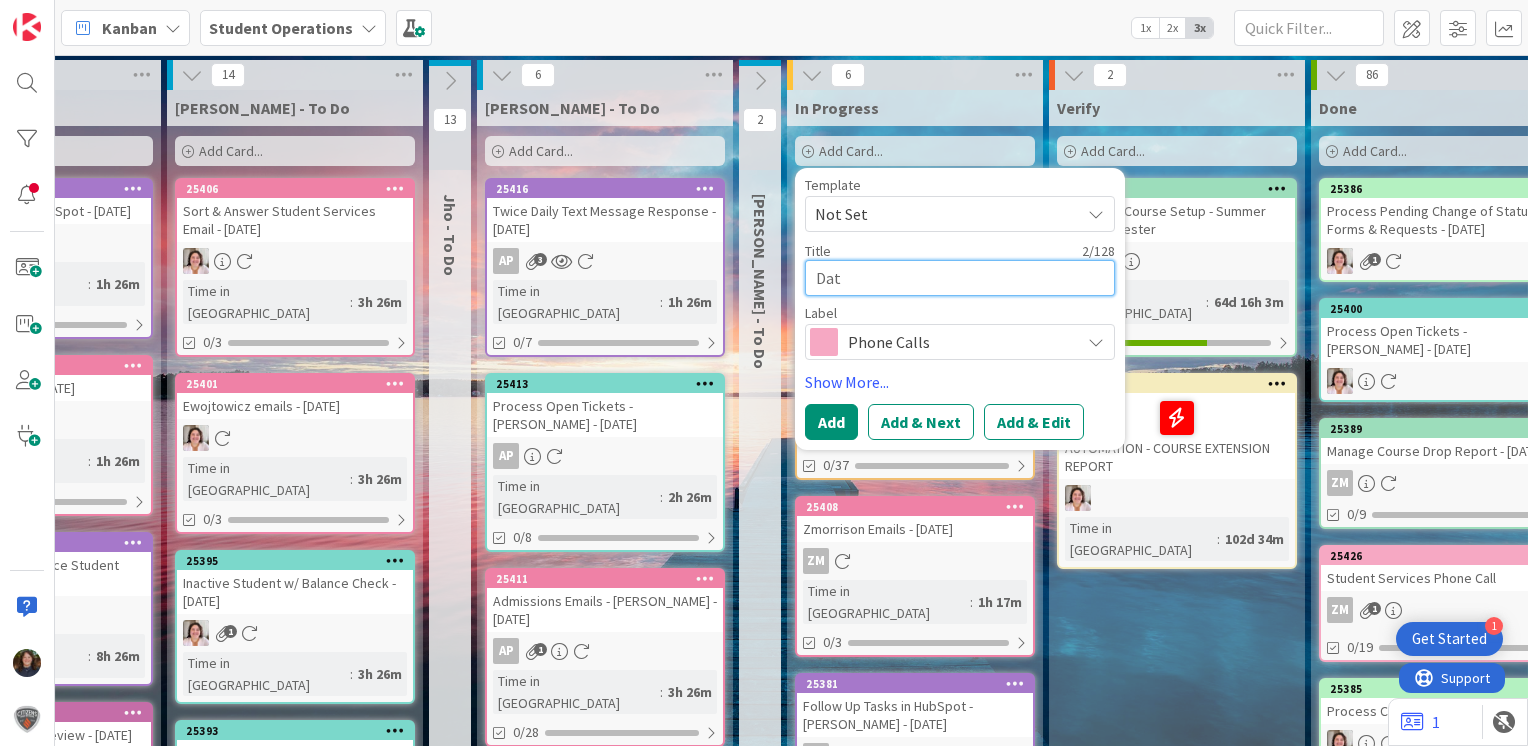 type on "Data" 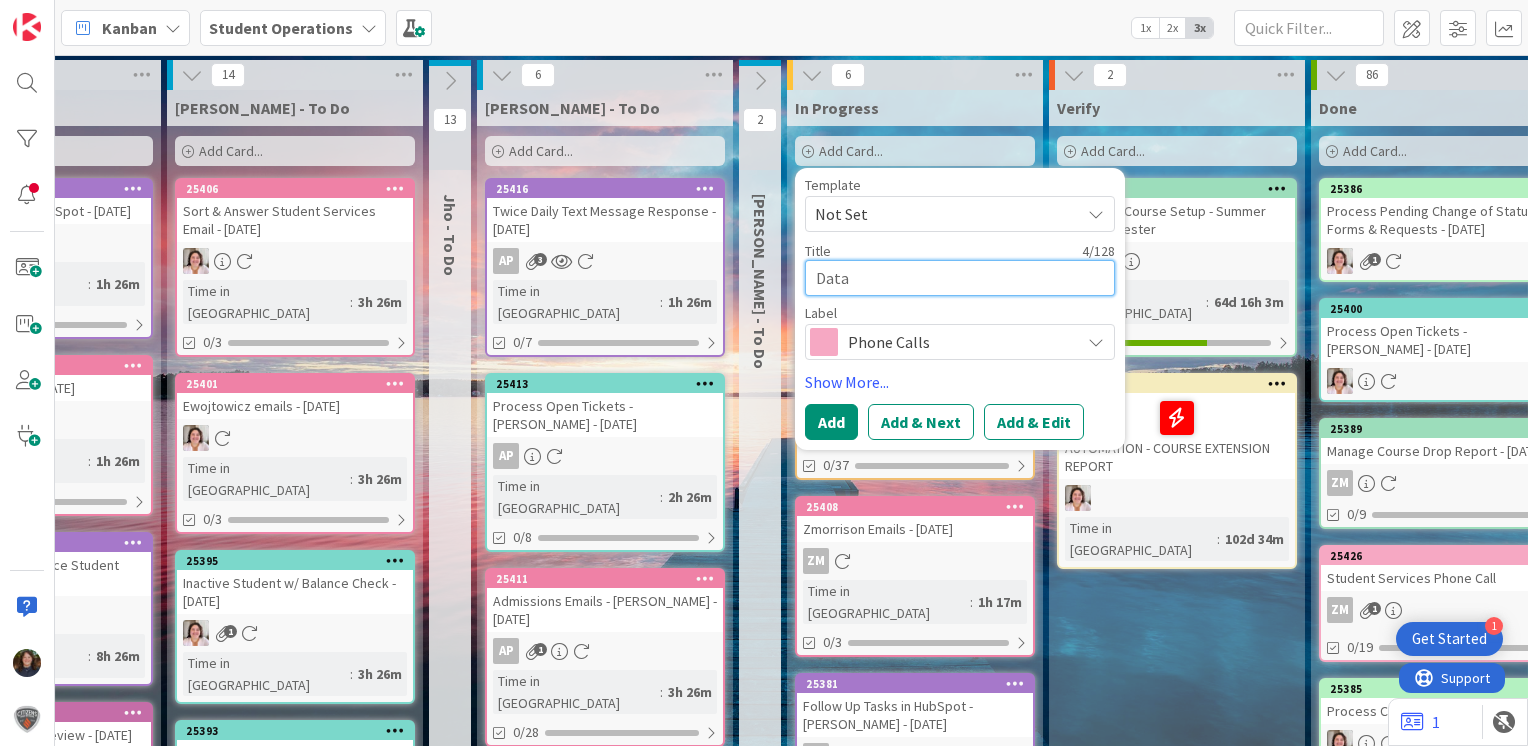 type on "Data" 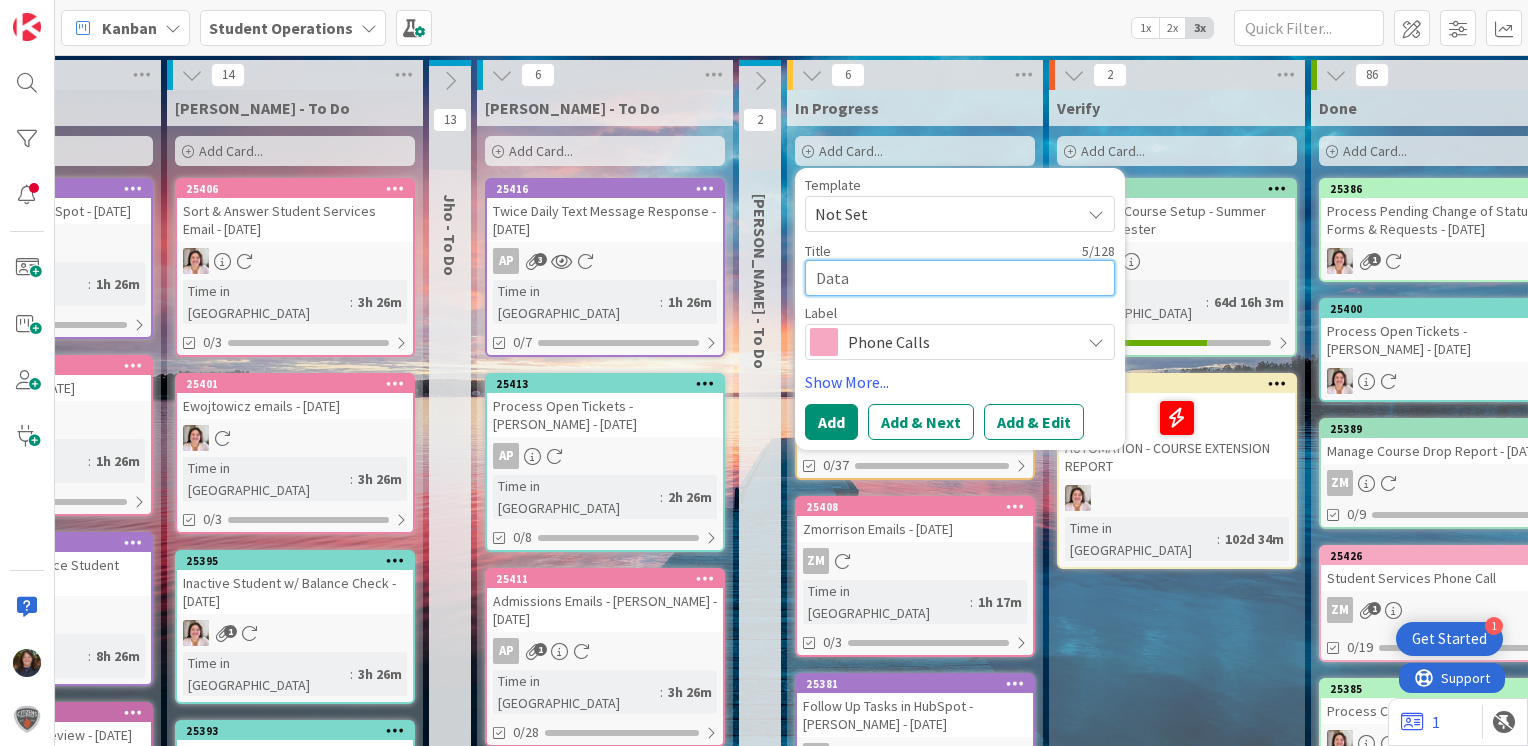 type on "Data" 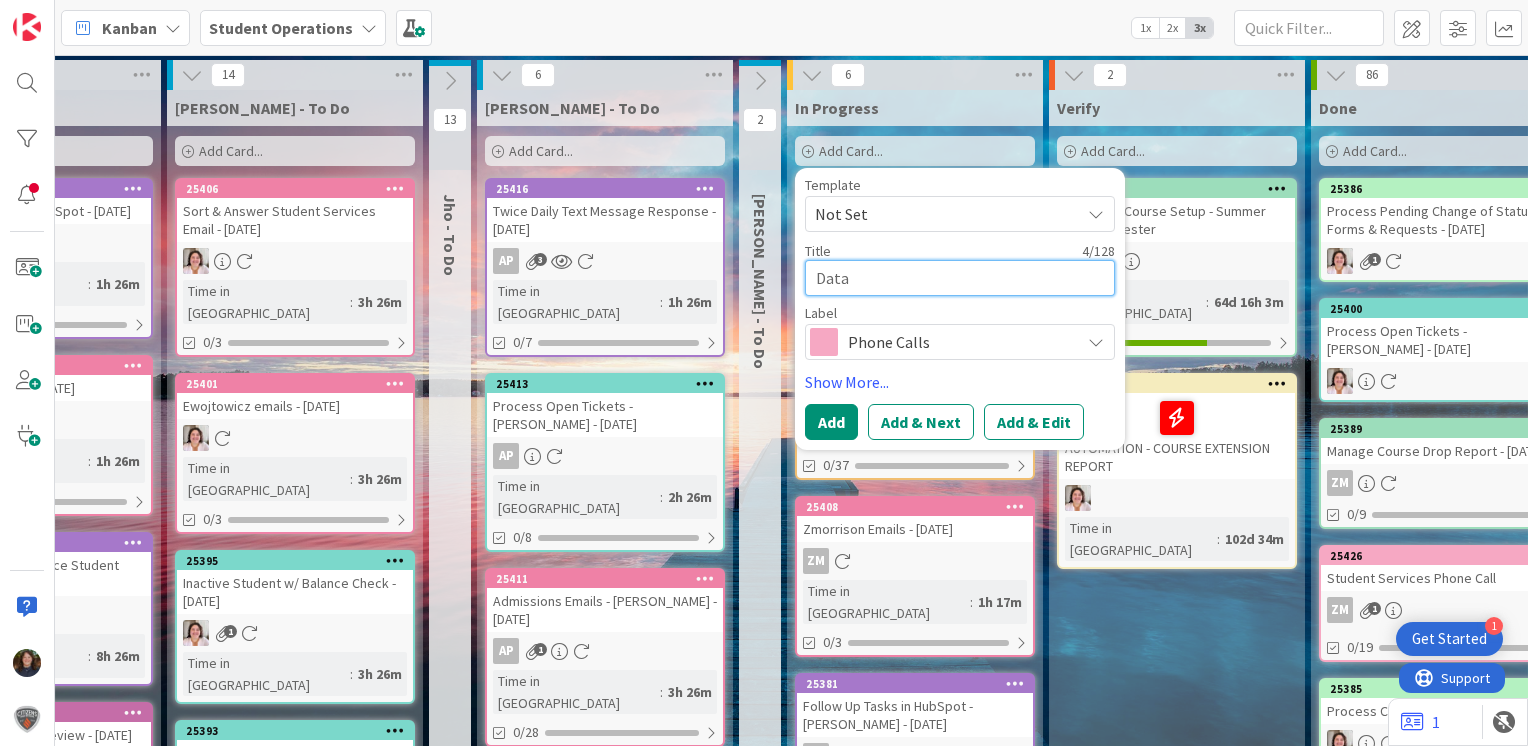 type on "Dat" 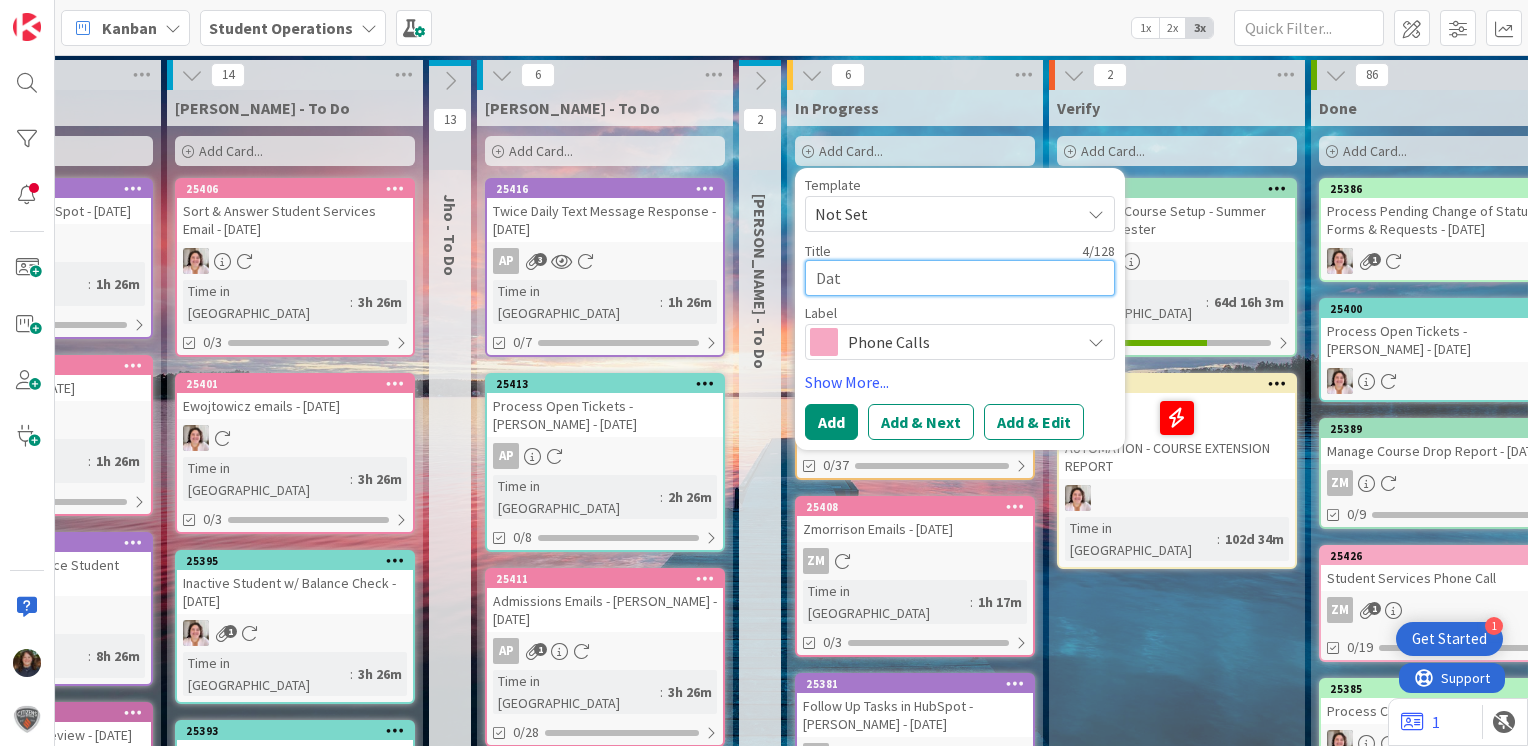type on "Da" 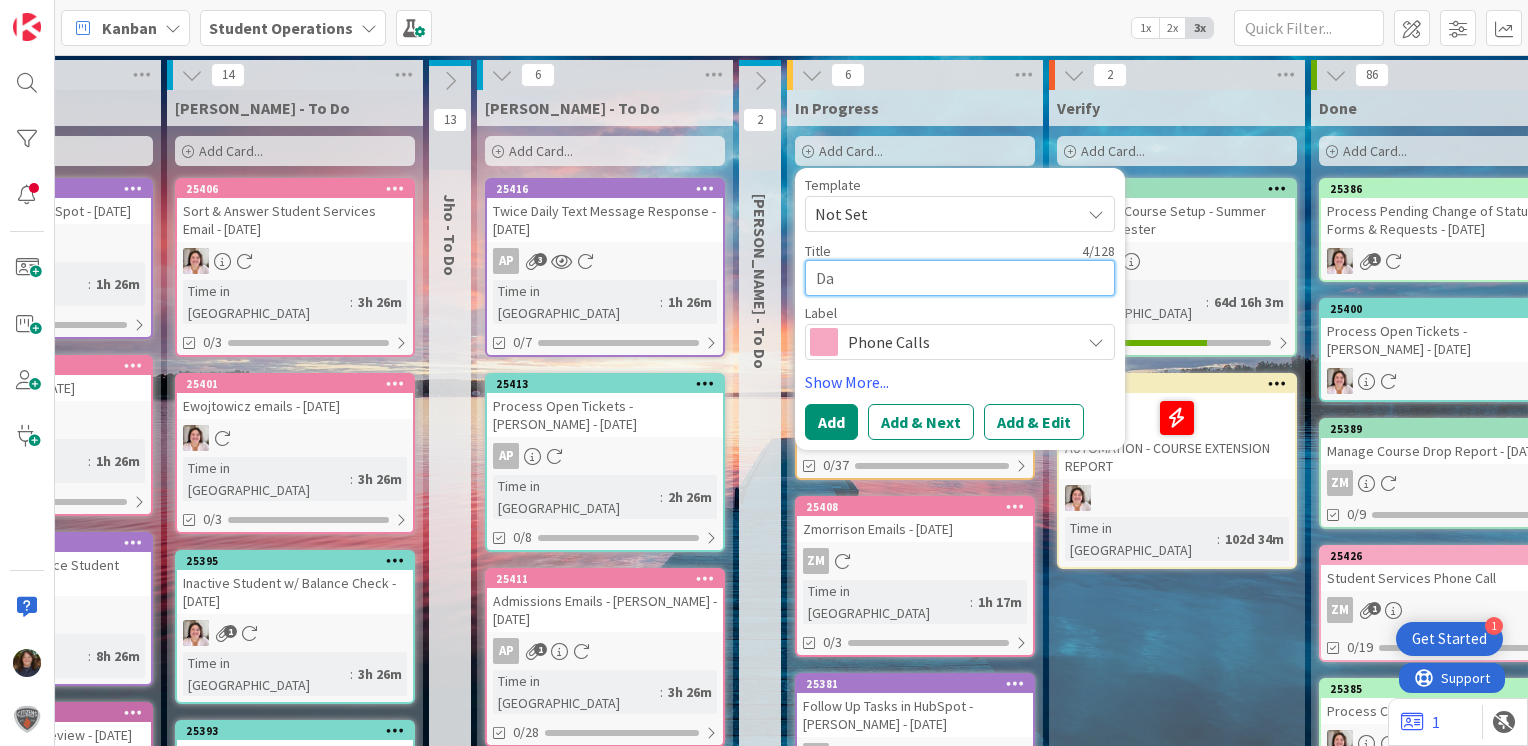 type on "D" 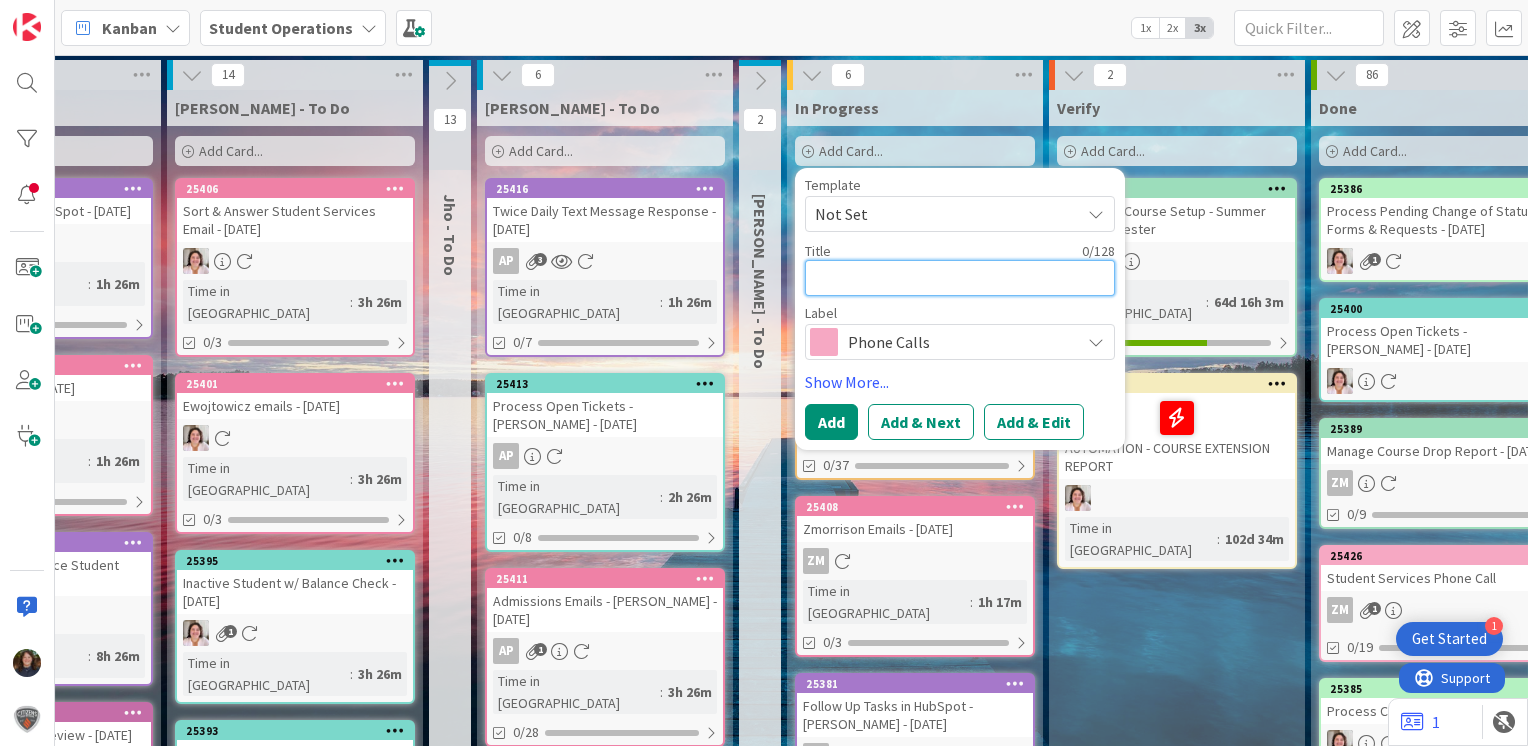 type on "H" 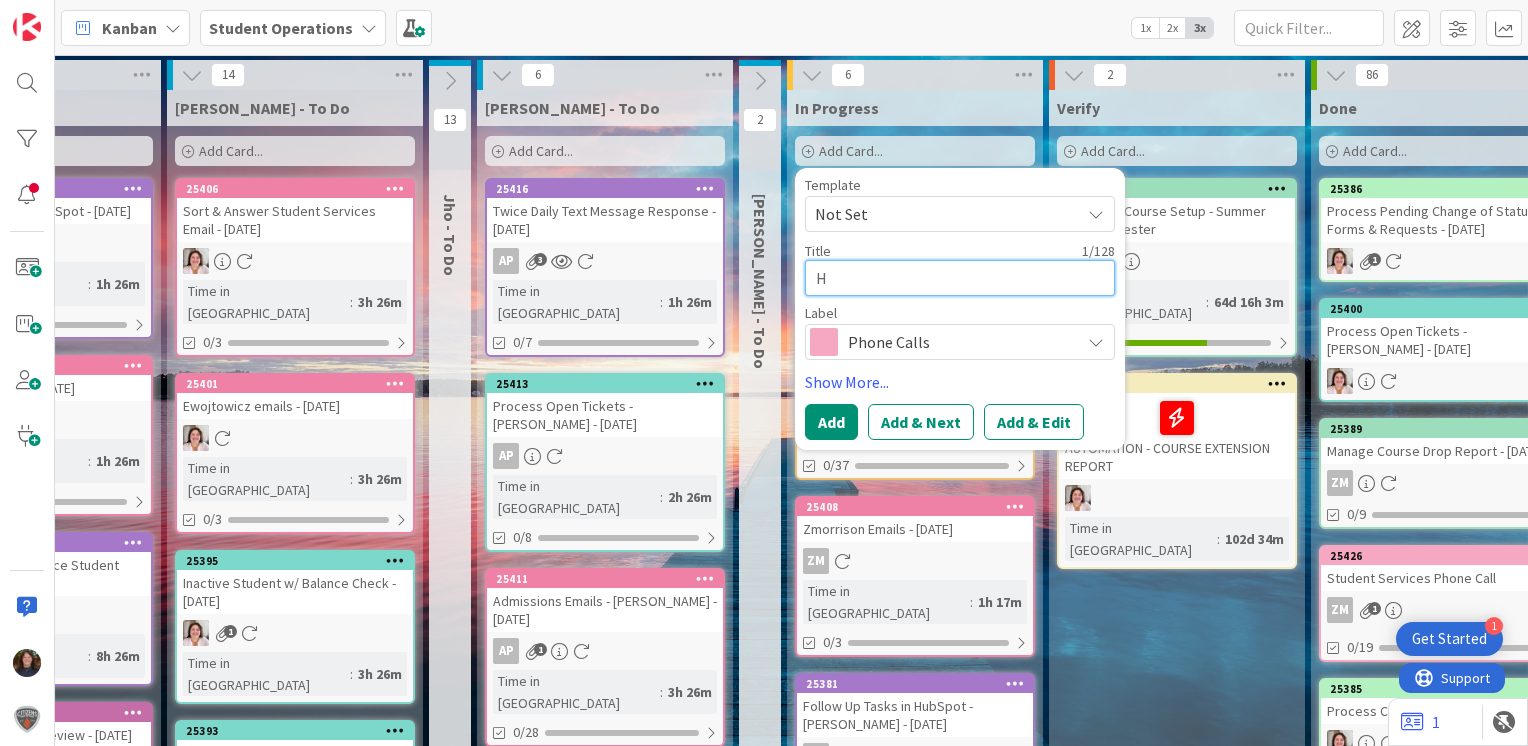 type on "Hu" 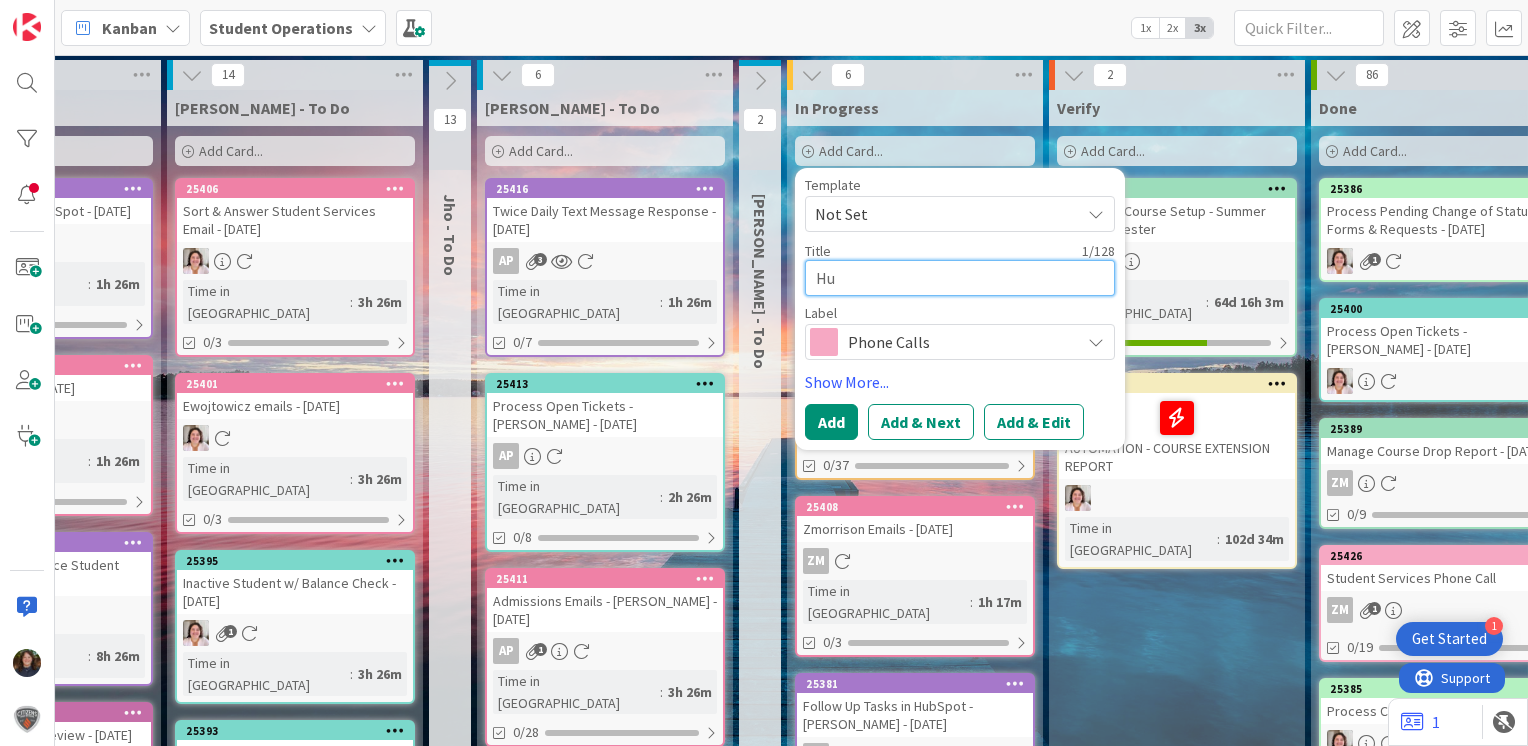 type on "Hub" 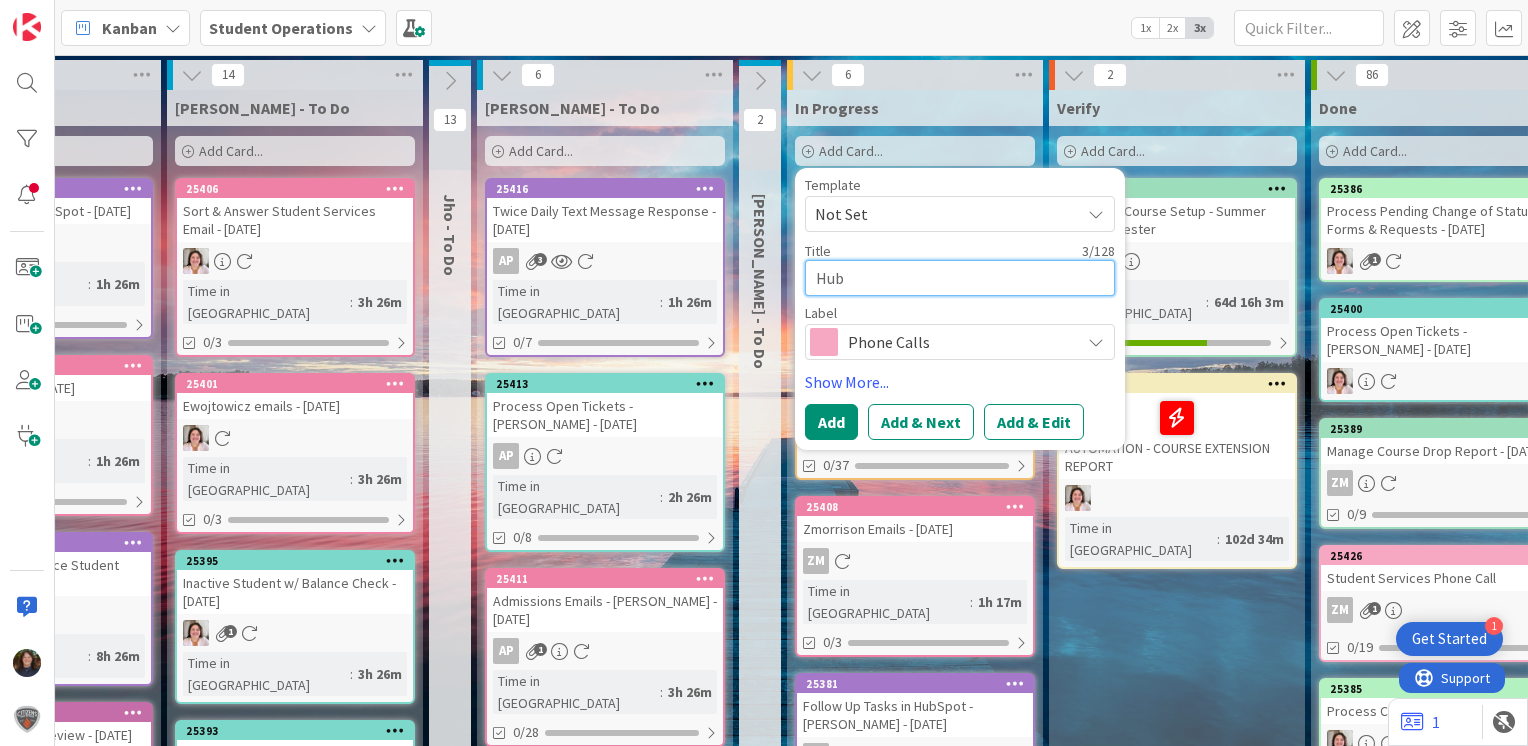 type on "HubS" 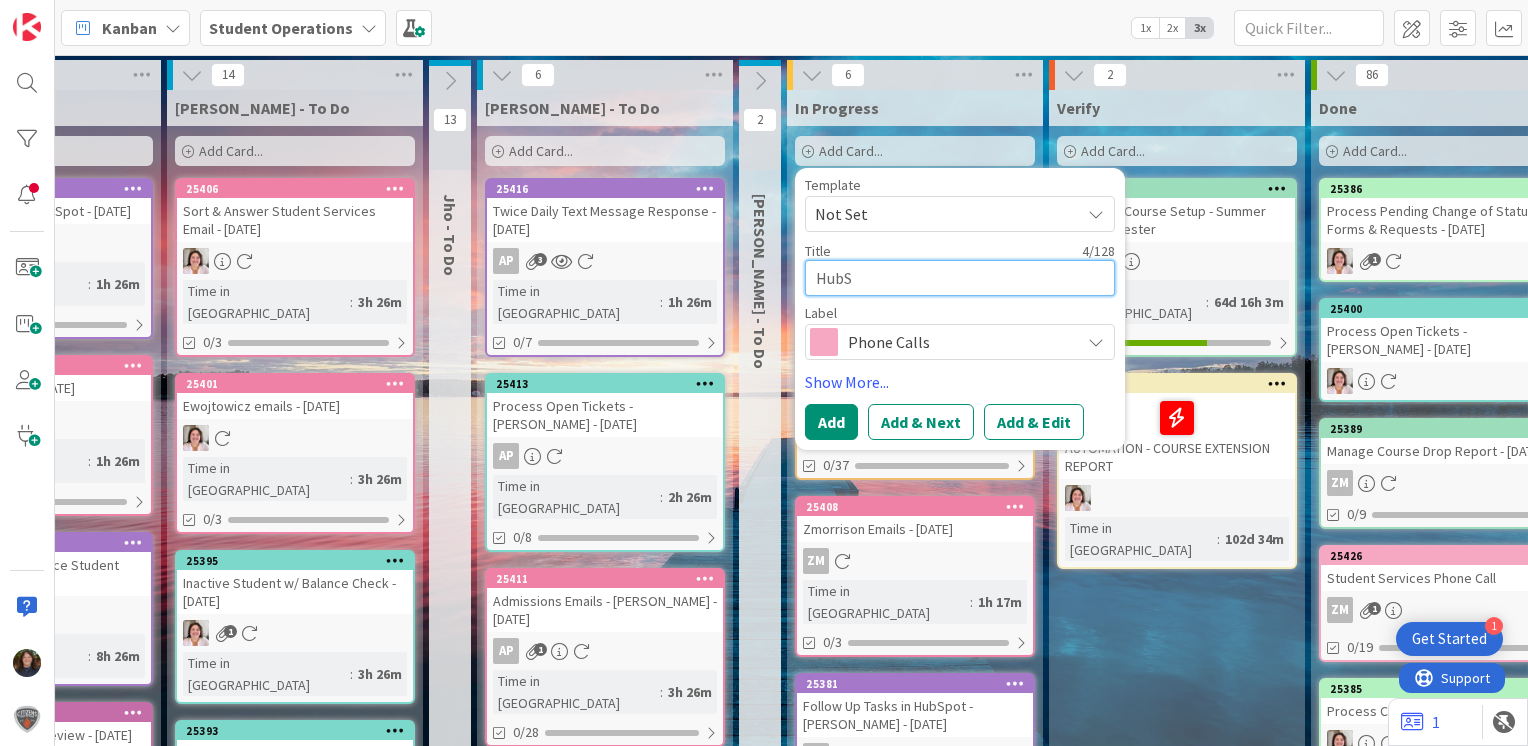 type on "HubSp" 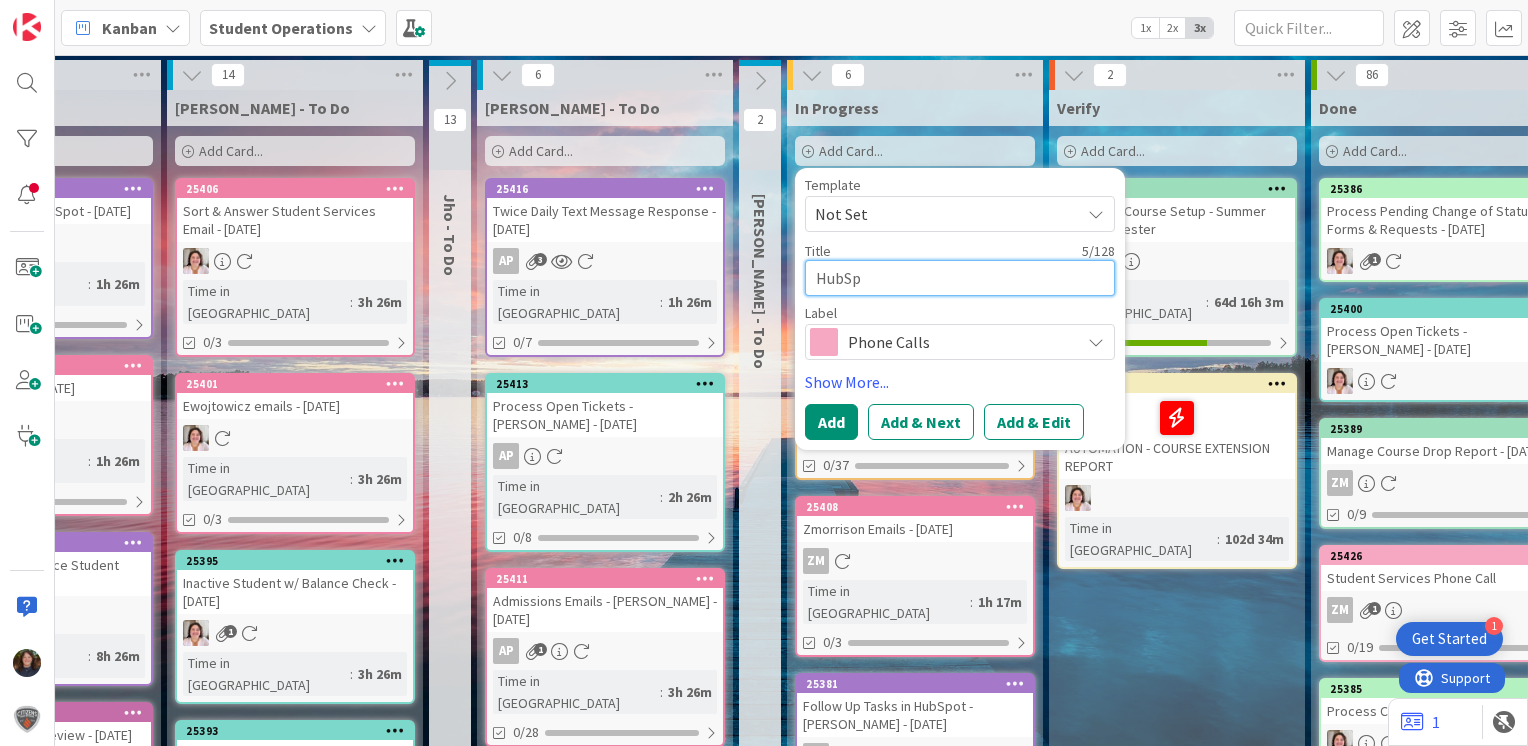 type on "HubSpo" 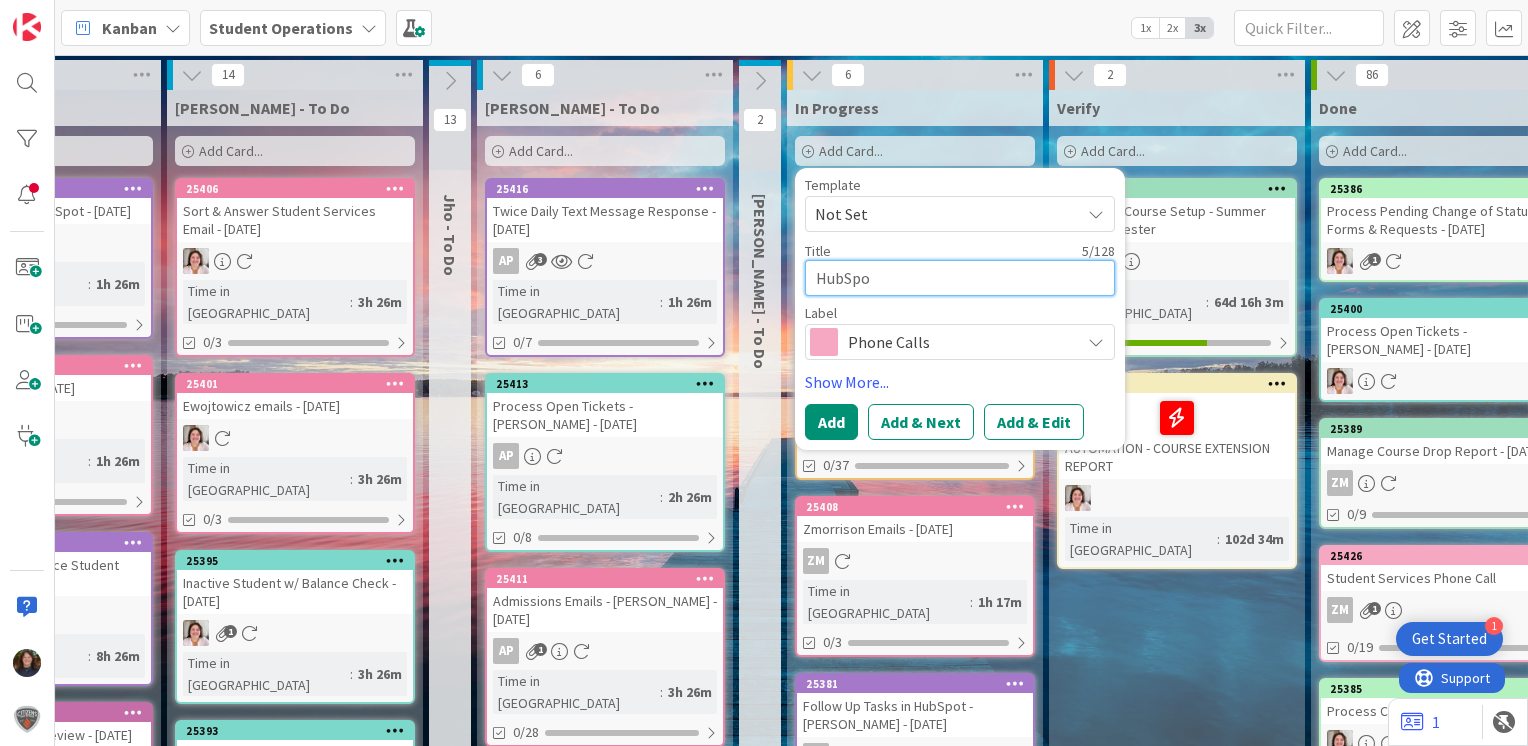 type on "HubSpot" 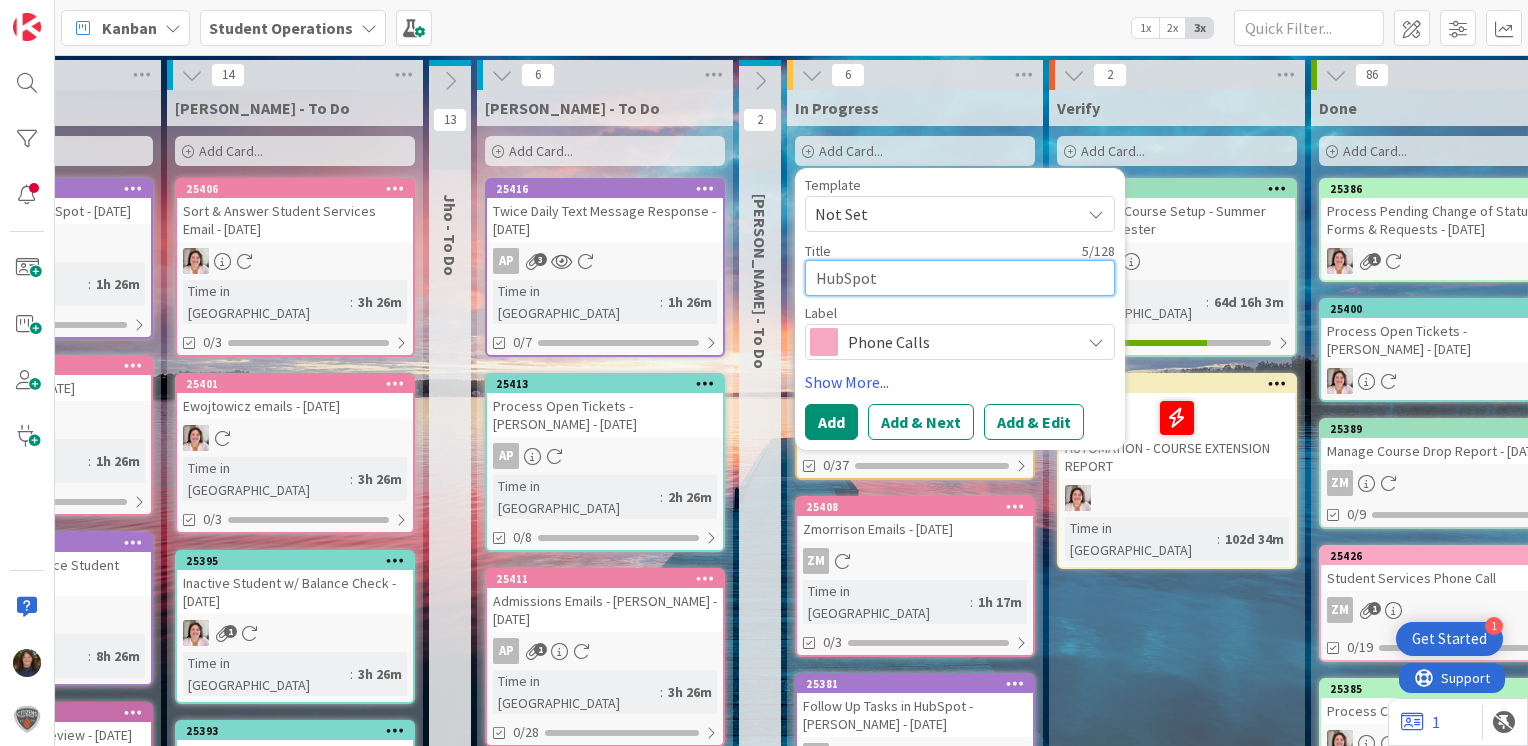 type on "HubSpot" 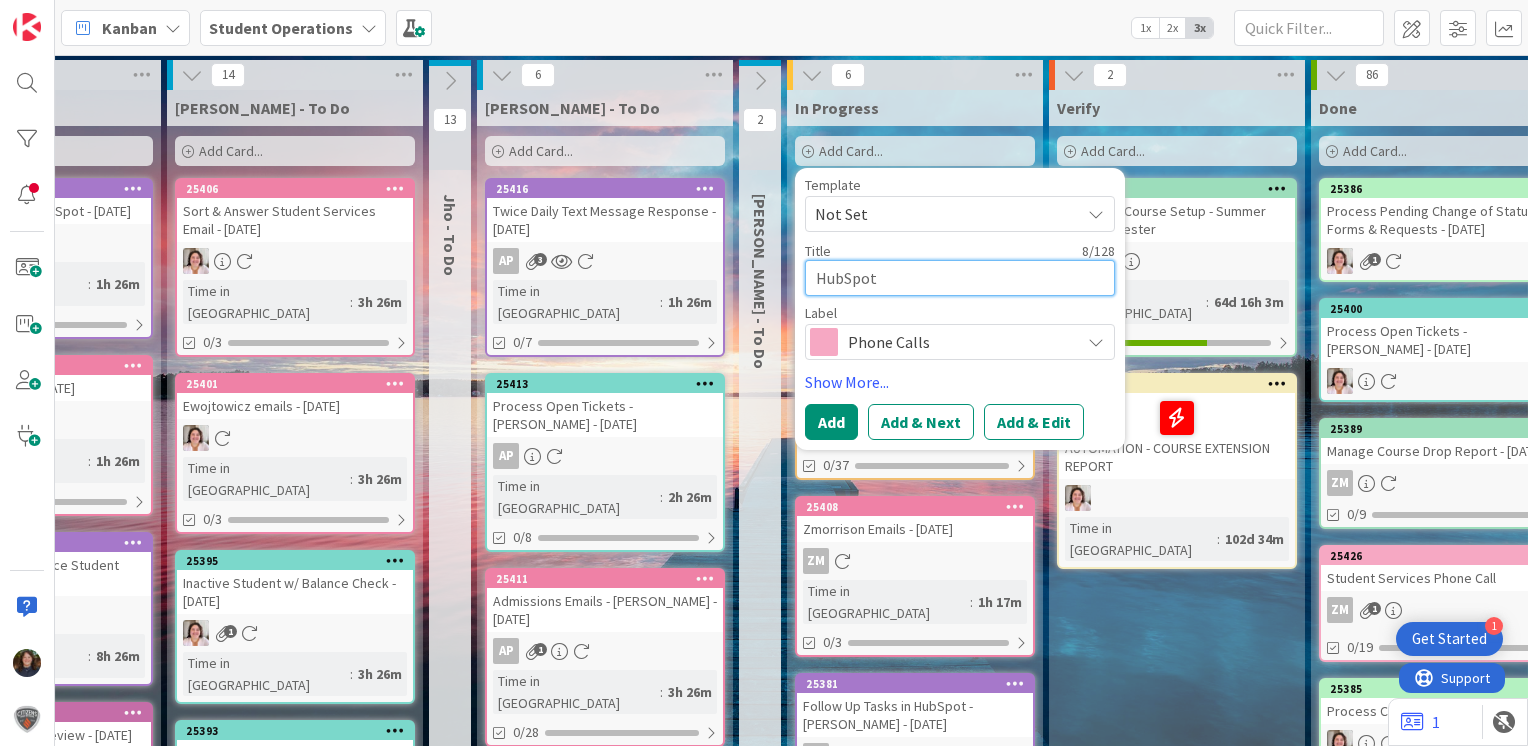 type on "HubSpot D" 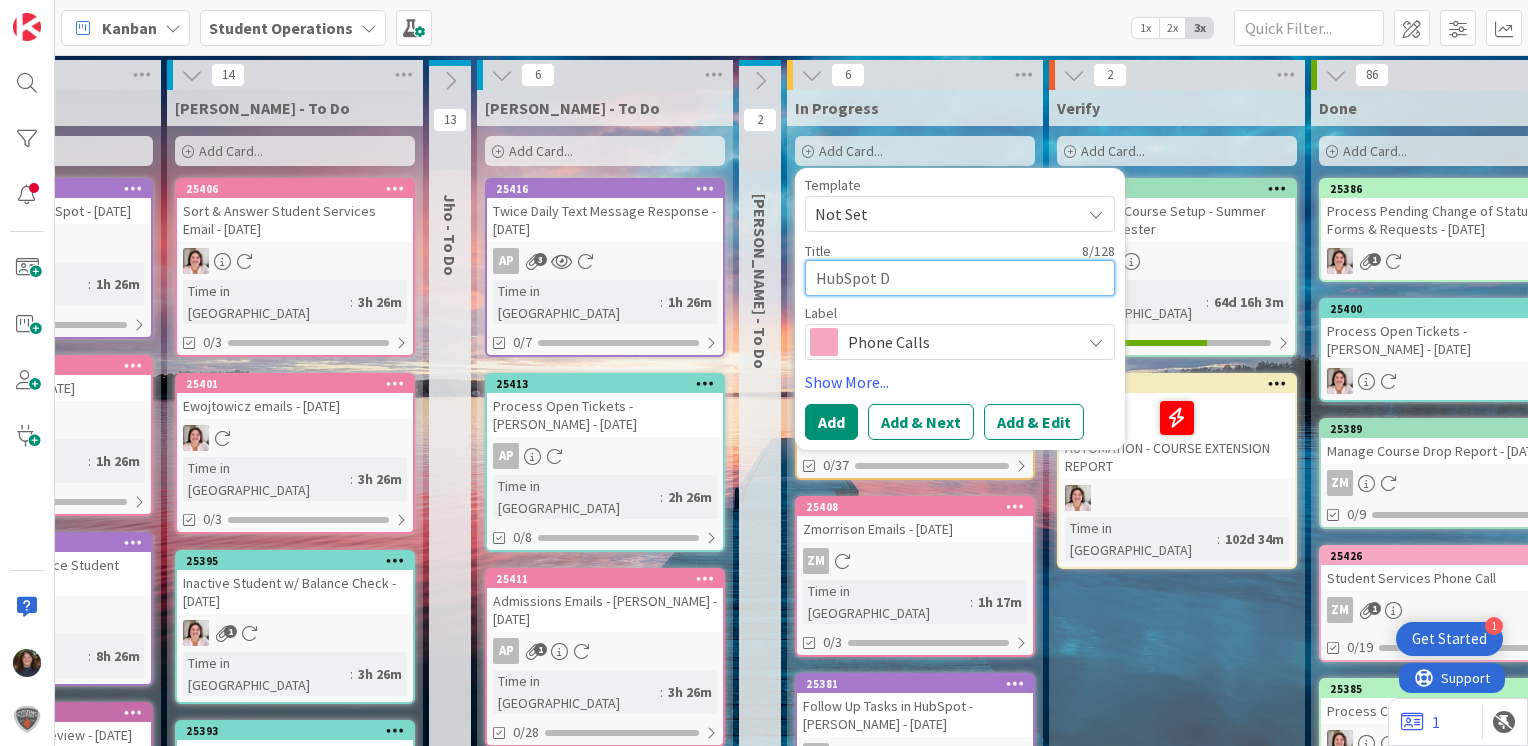 type on "HubSpot Da" 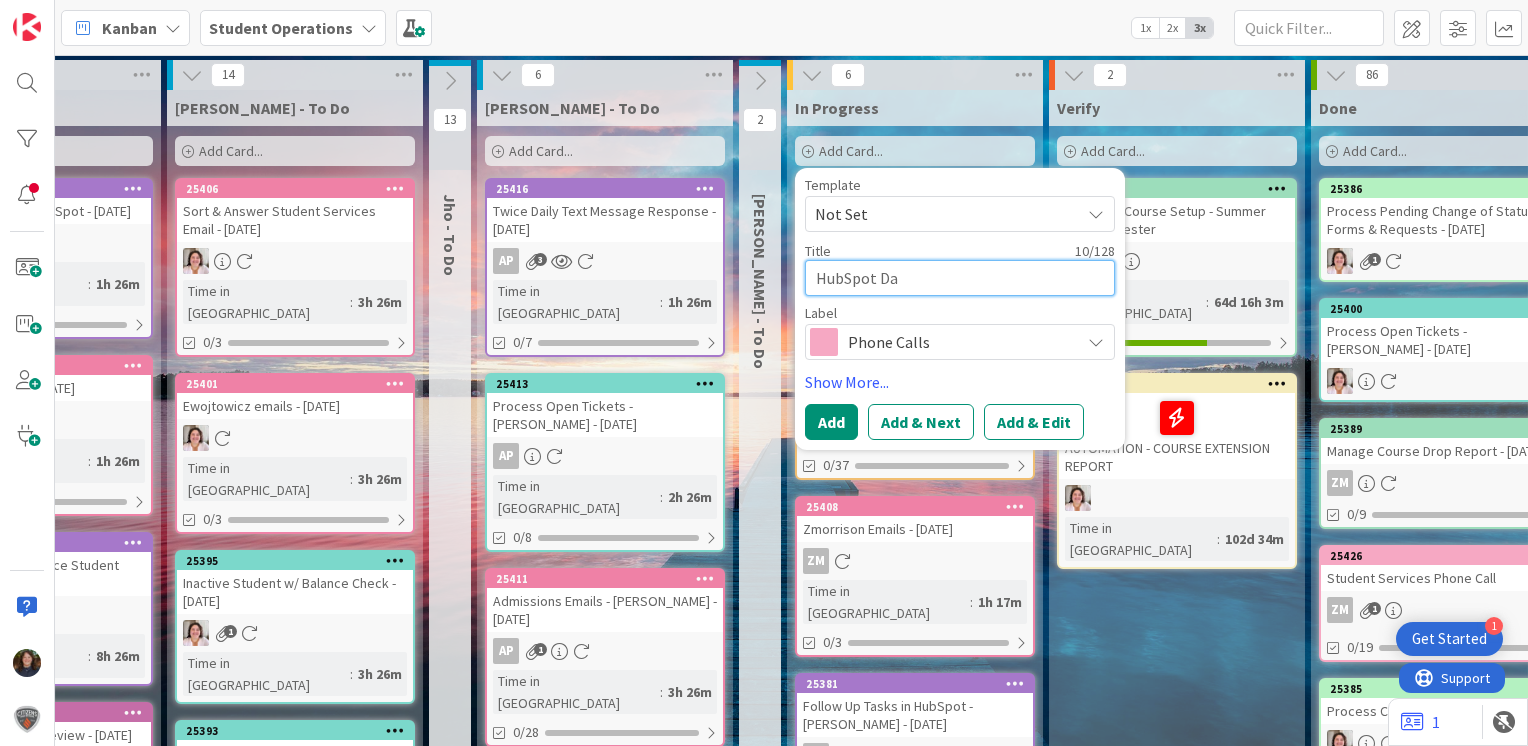 type on "HubSpot Dat" 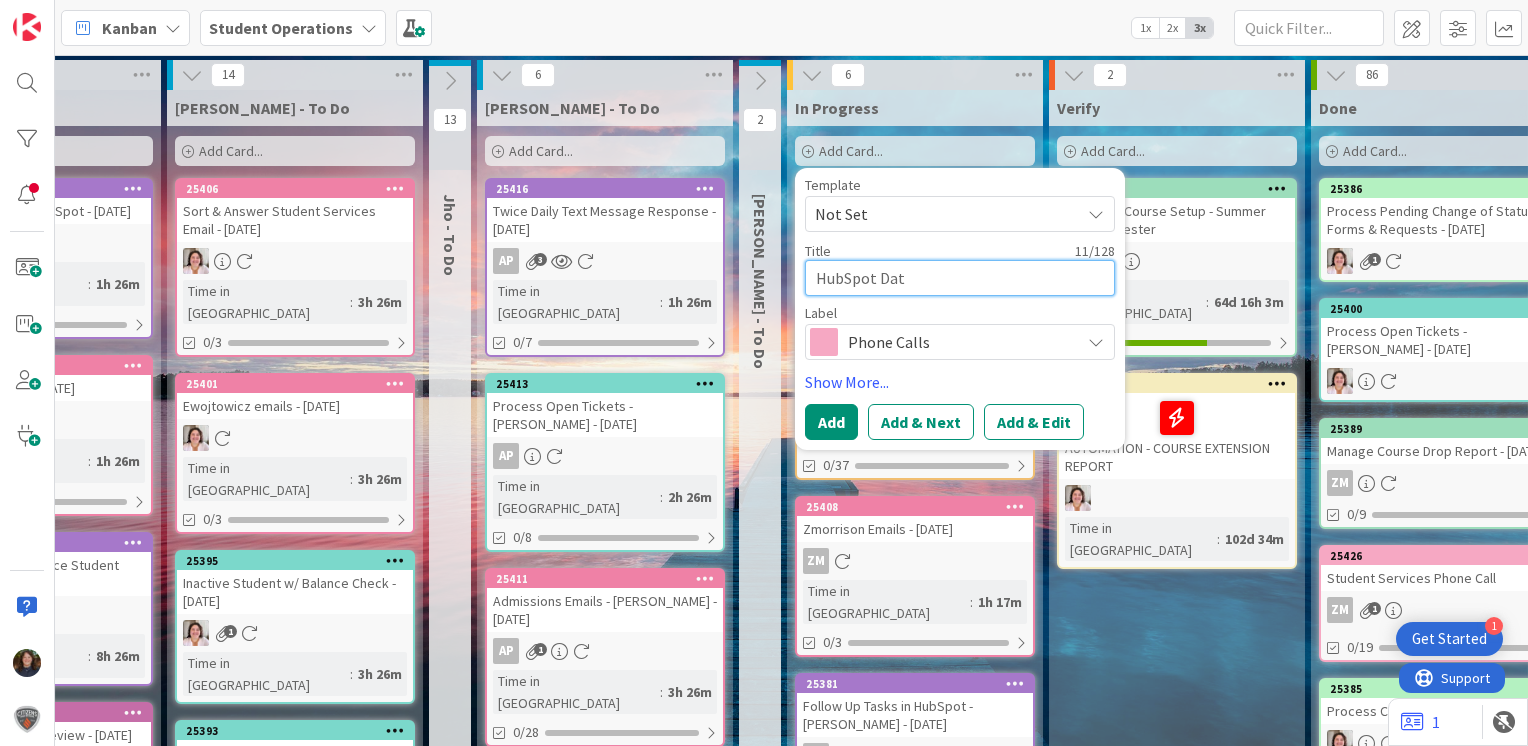 type on "HubSpot Data" 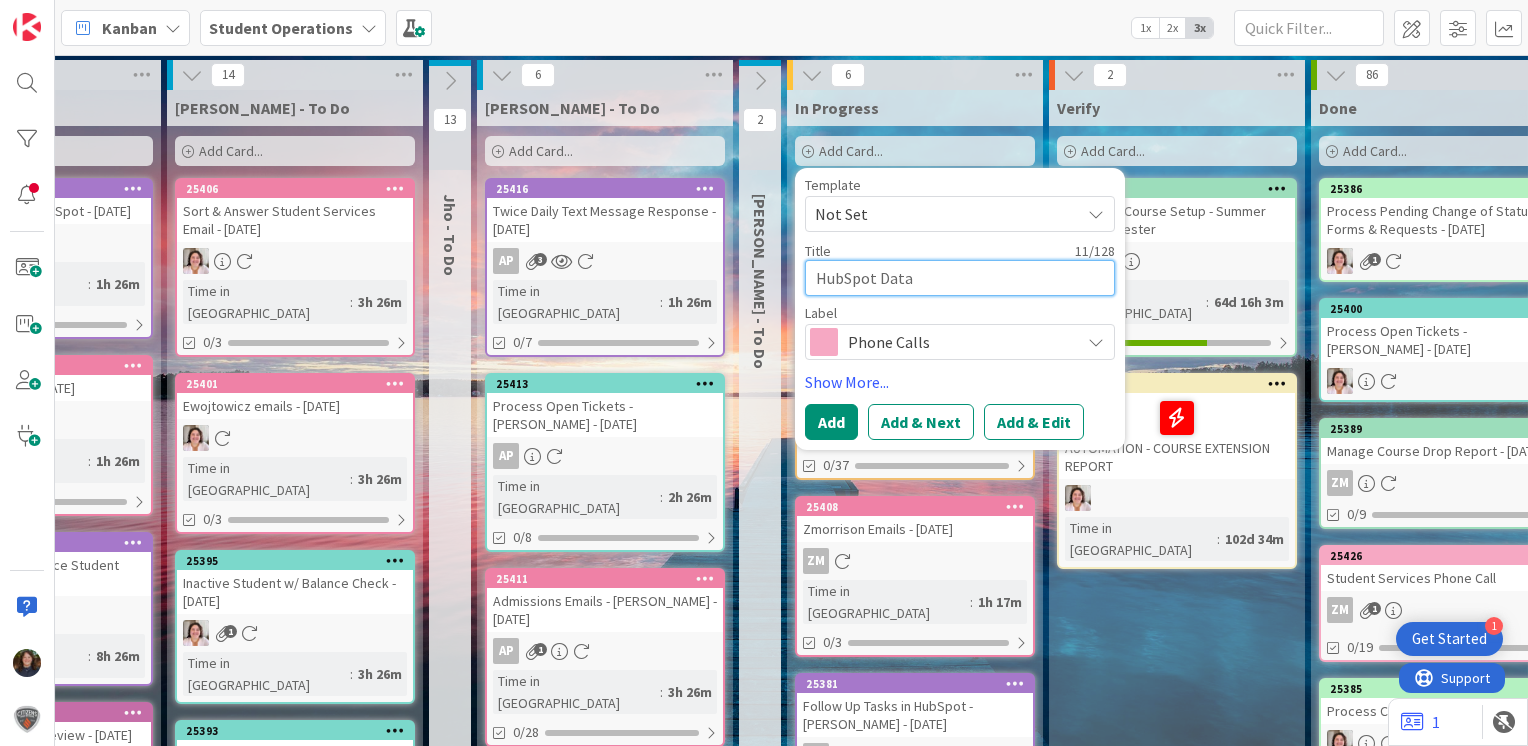 type on "HubSpot Data" 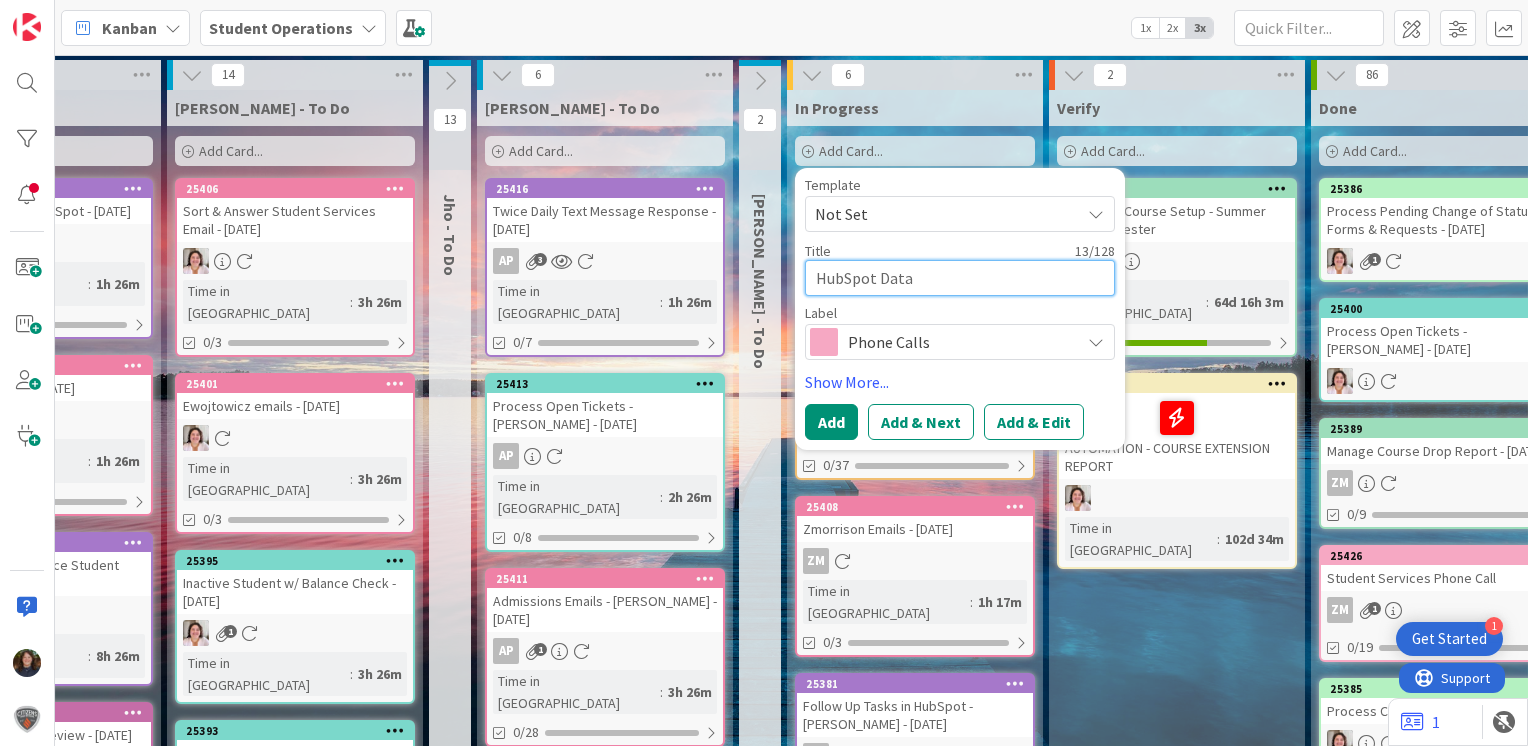 type on "HubSpot Data M" 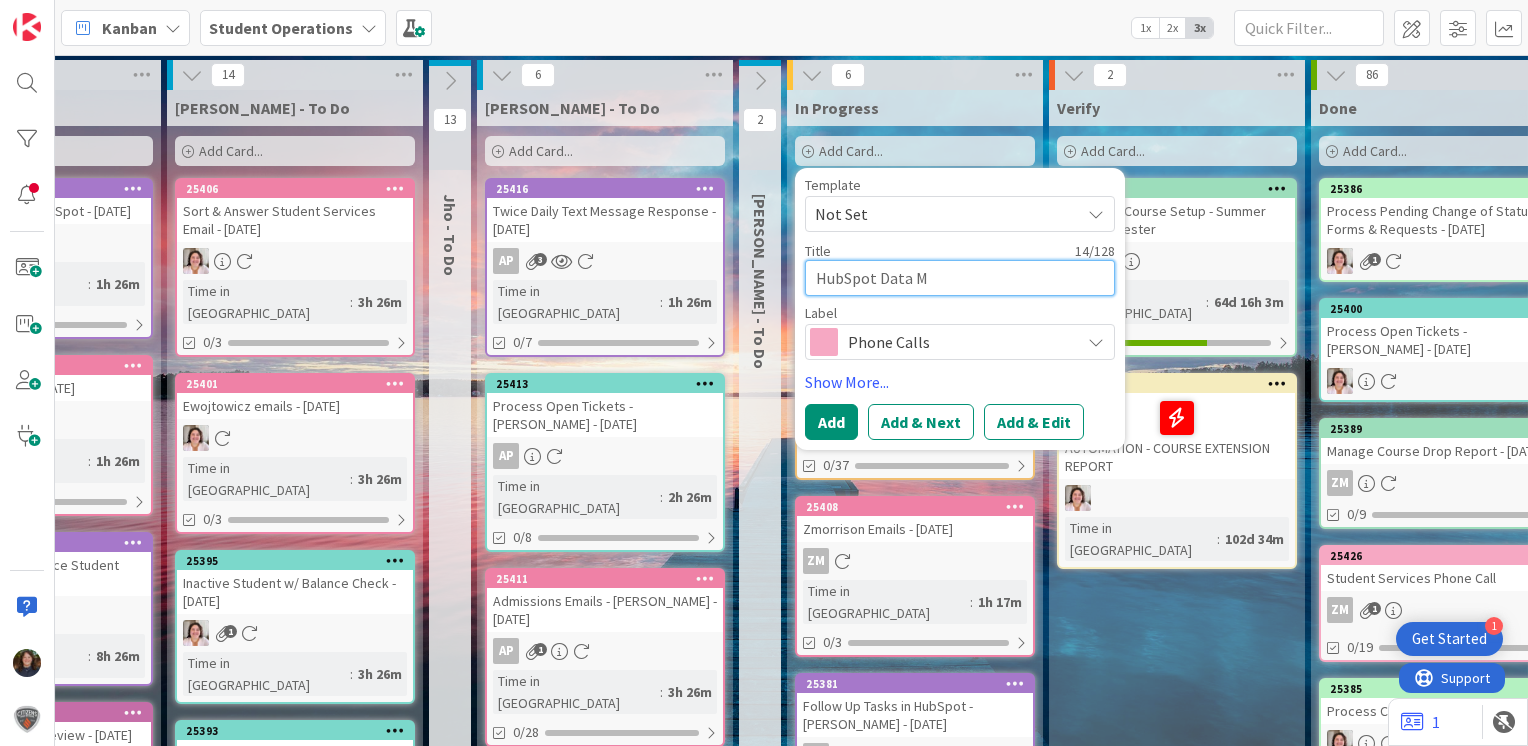 type on "HubSpot Data Me" 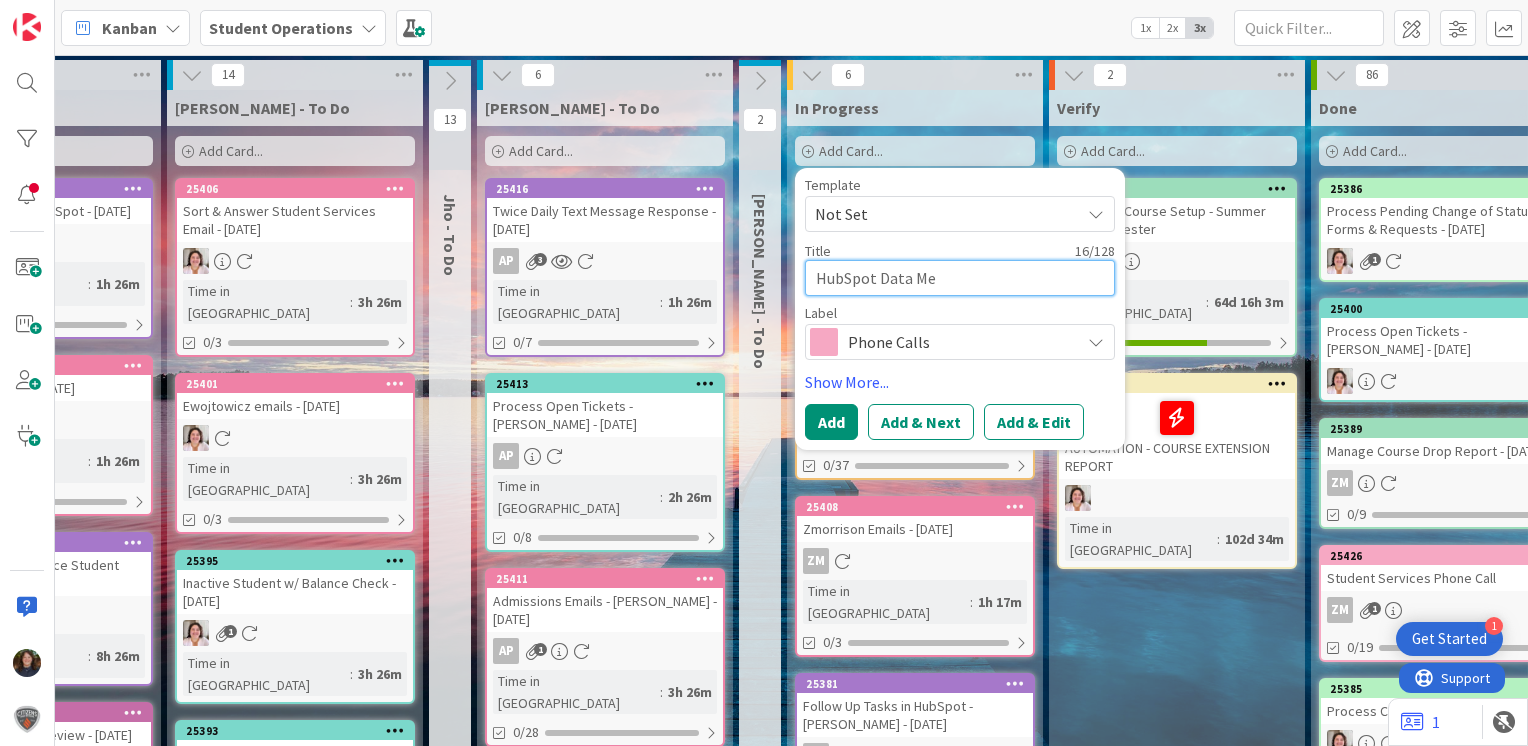 type on "HubSpot Data Mee" 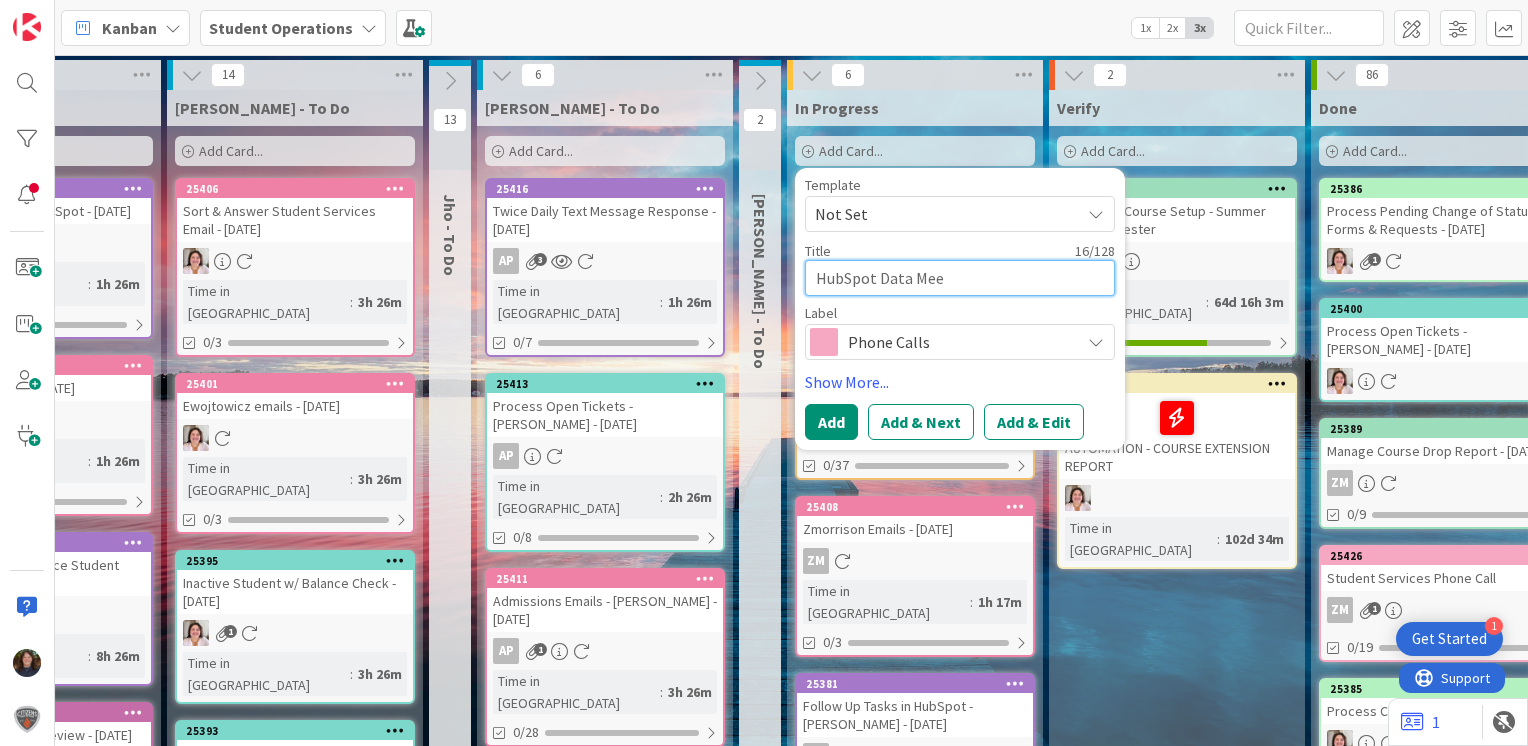 type on "HubSpot Data Meet" 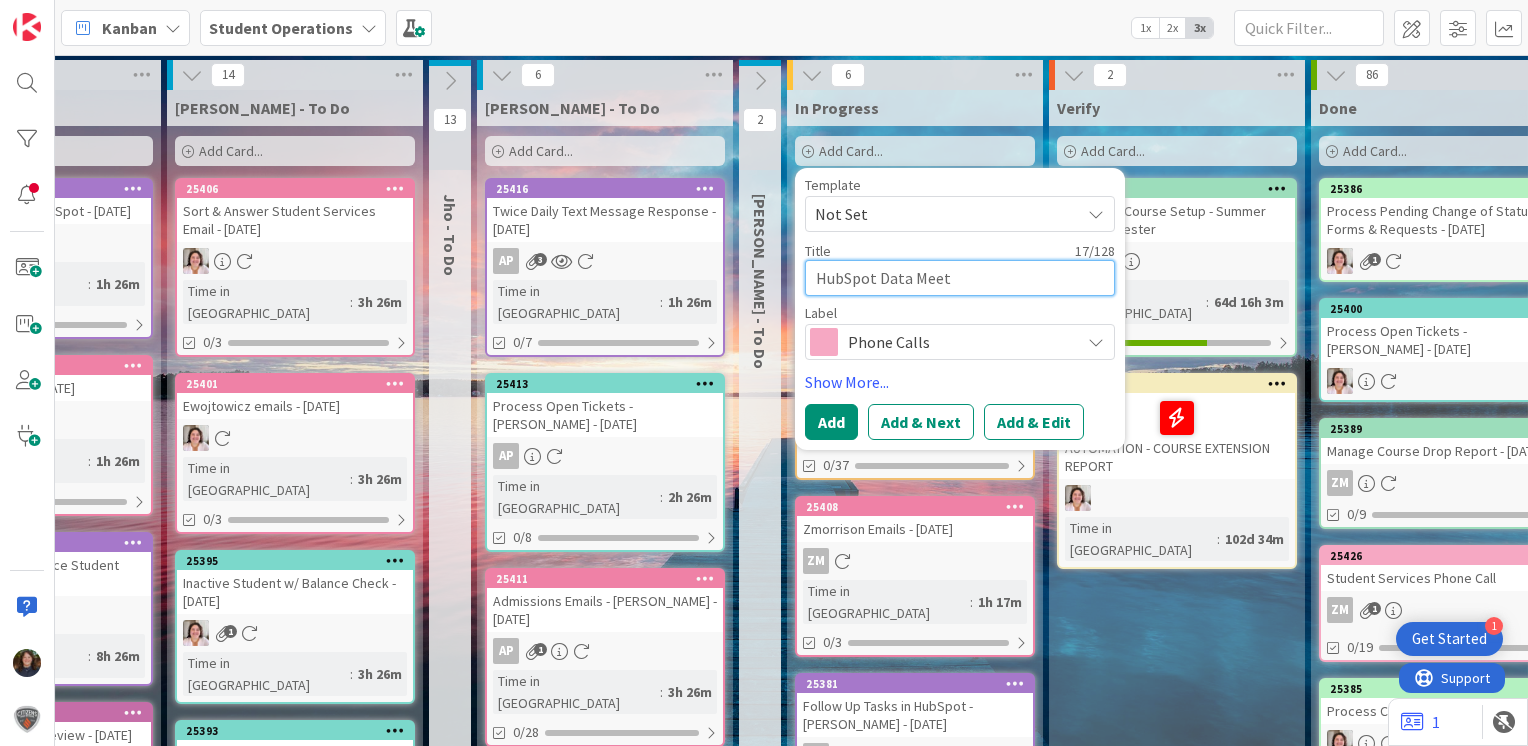 type on "HubSpot Data Meeti" 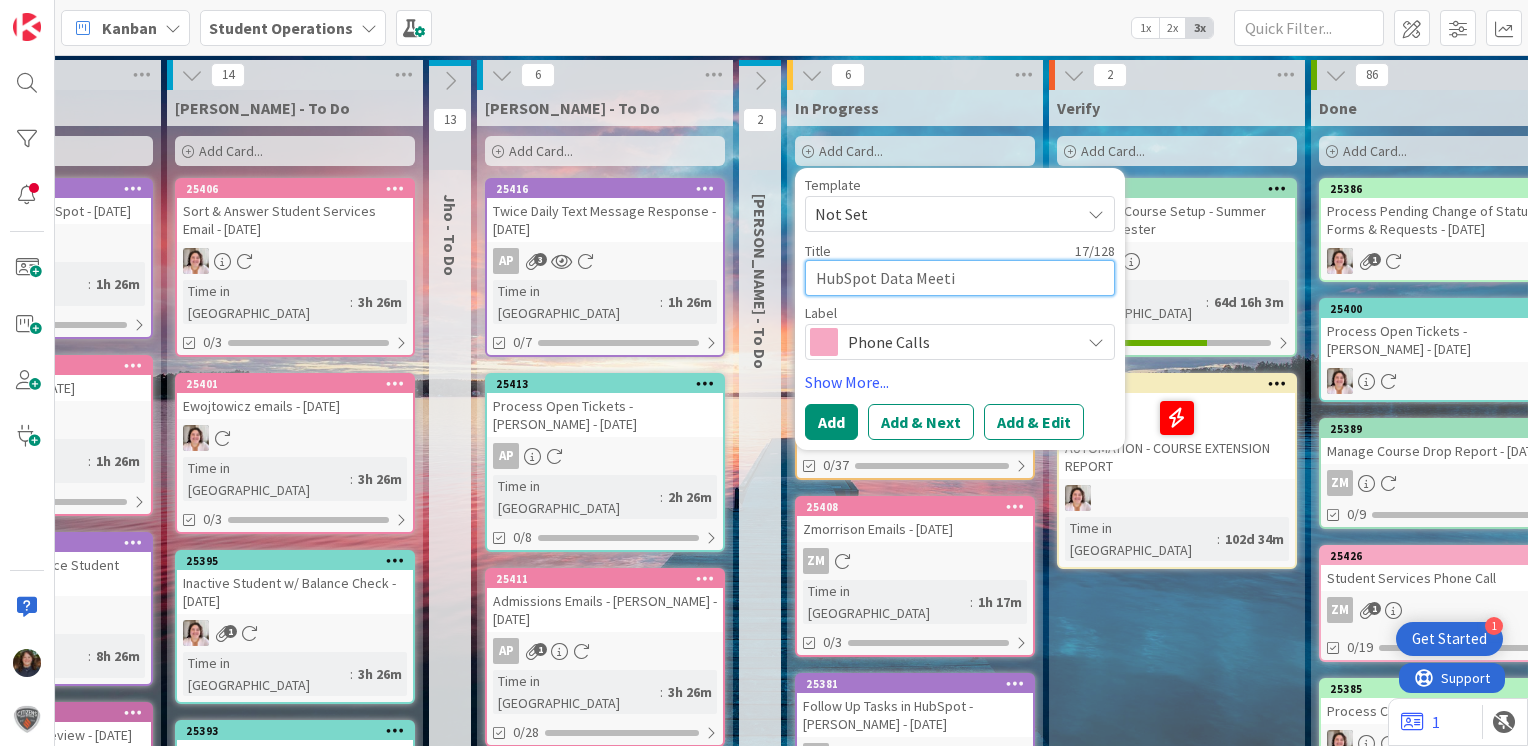 type on "HubSpot Data Meetin" 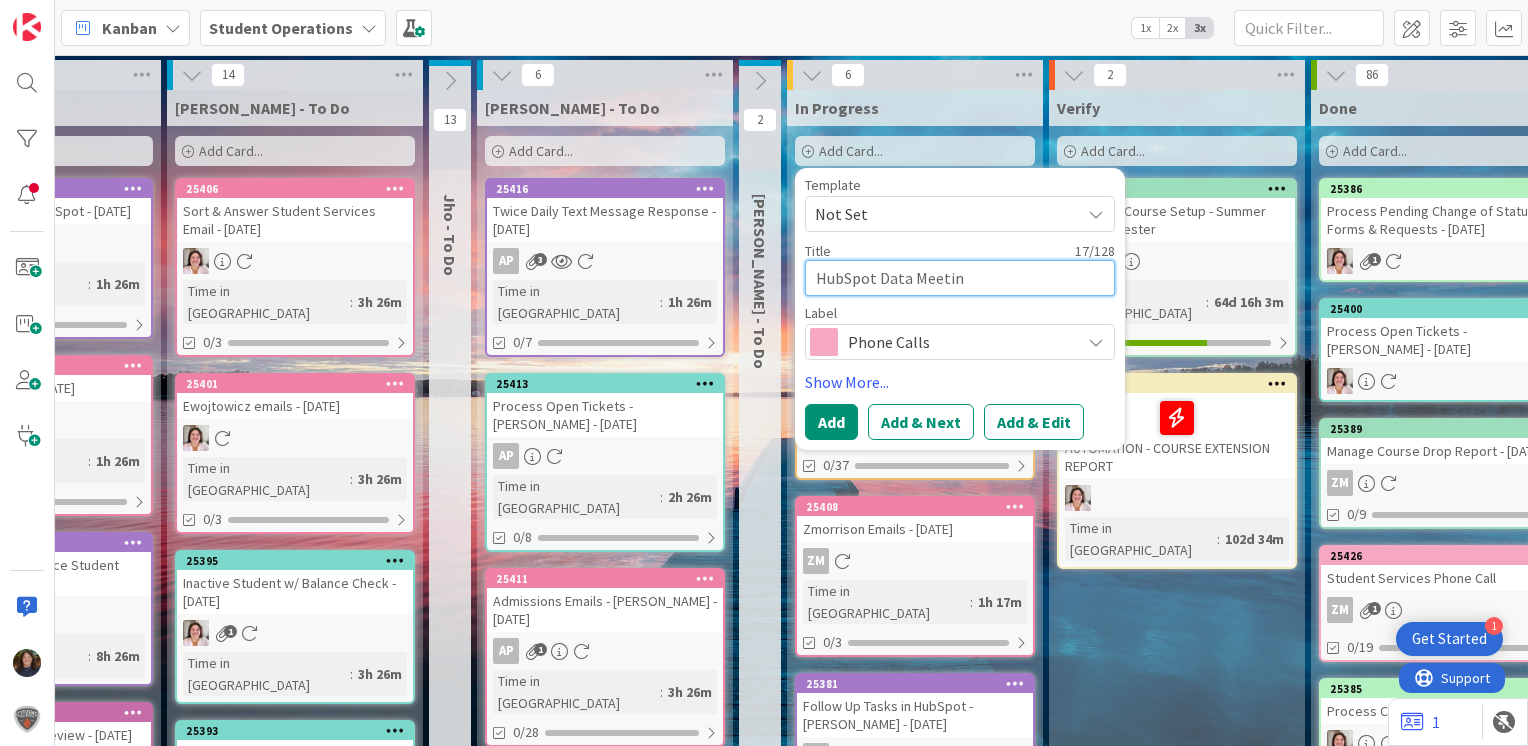 type on "HubSpot Data Meeting" 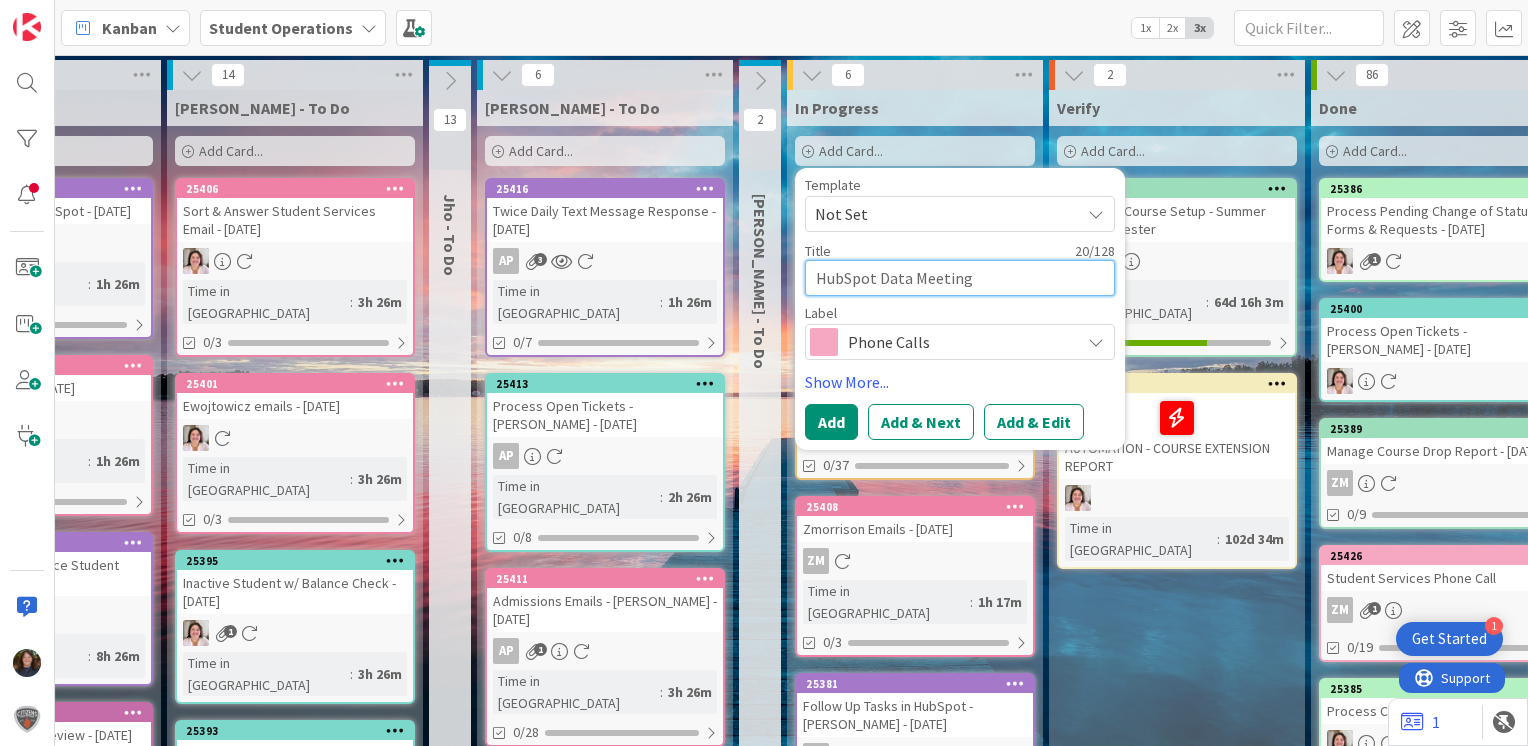 type on "HubSpot Data Meeting" 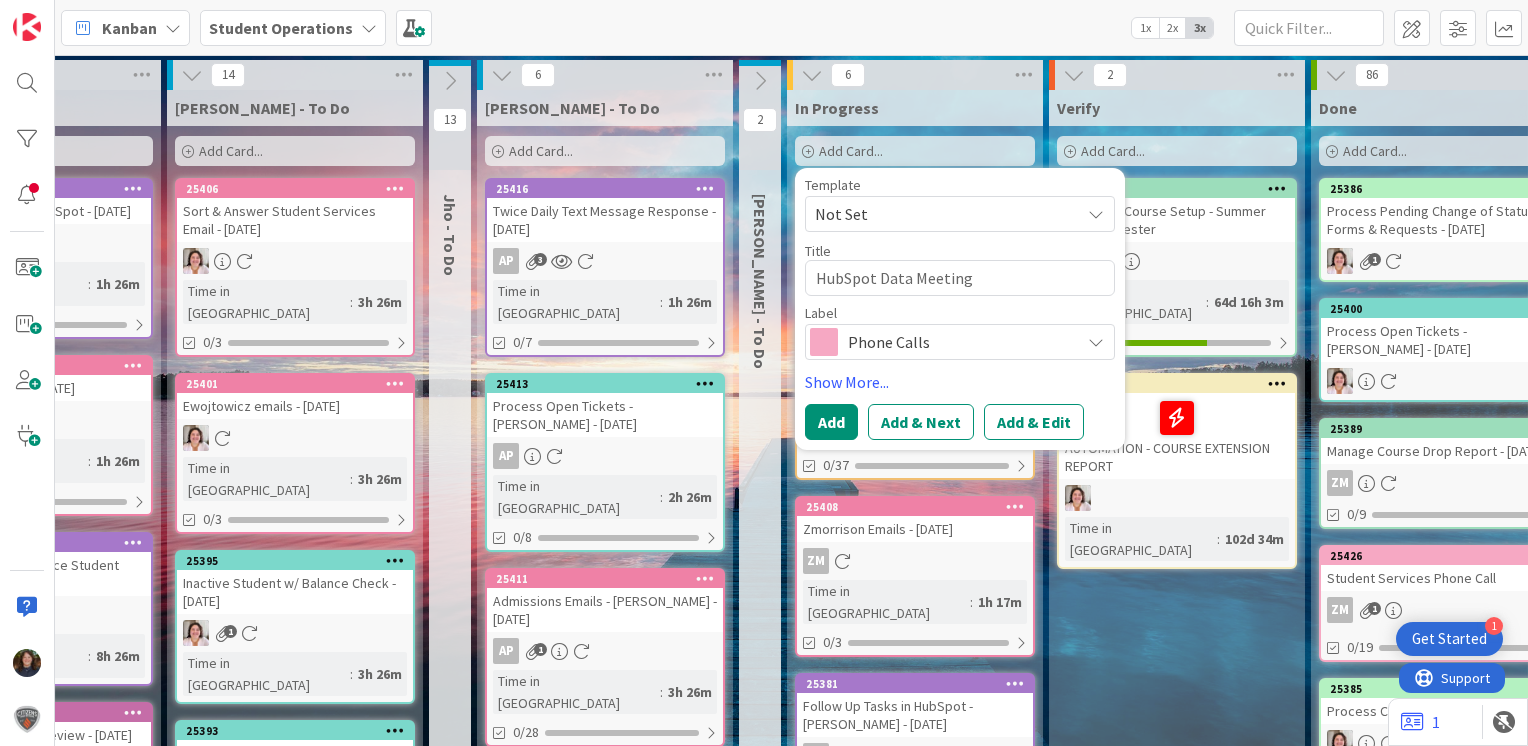 click on "Phone Calls" at bounding box center [959, 342] 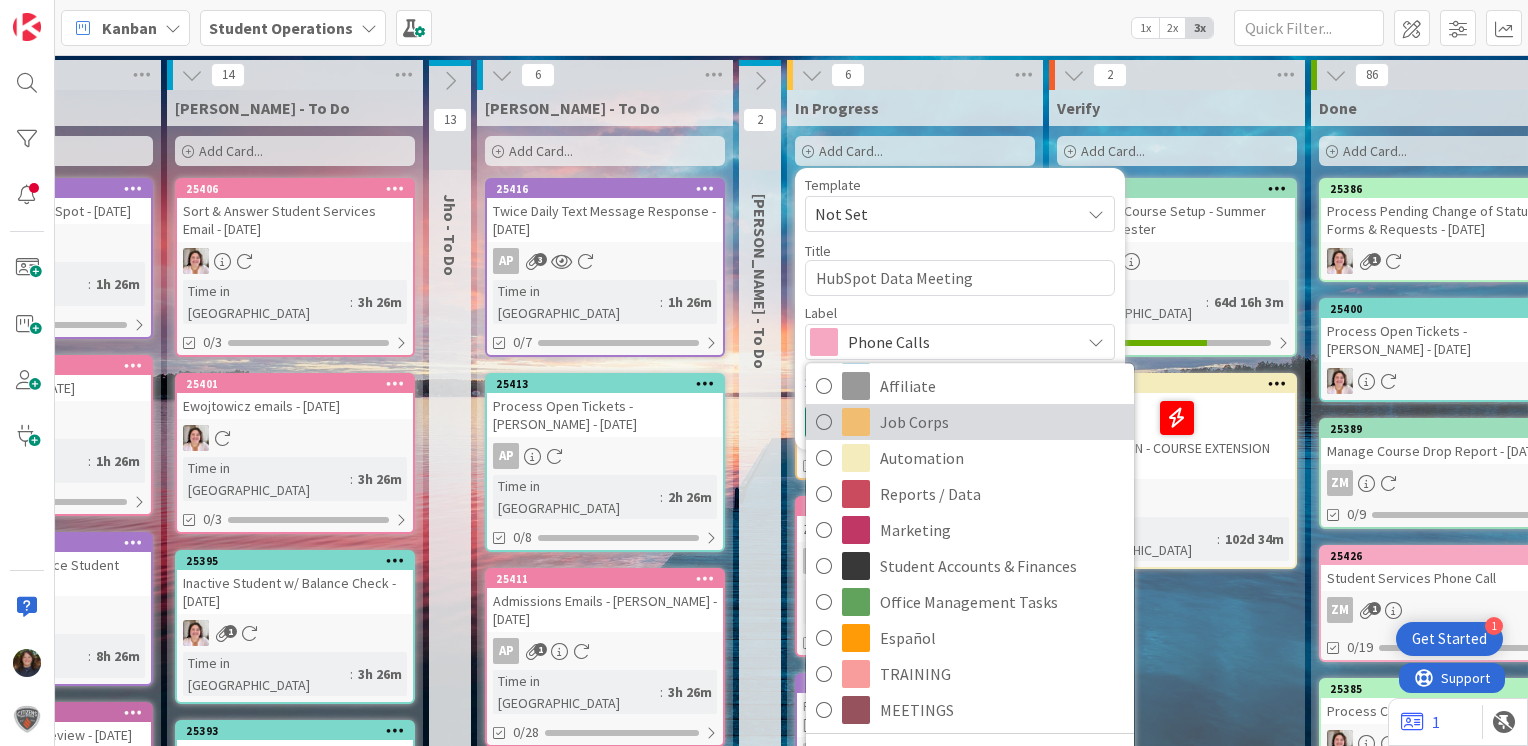 scroll, scrollTop: 462, scrollLeft: 0, axis: vertical 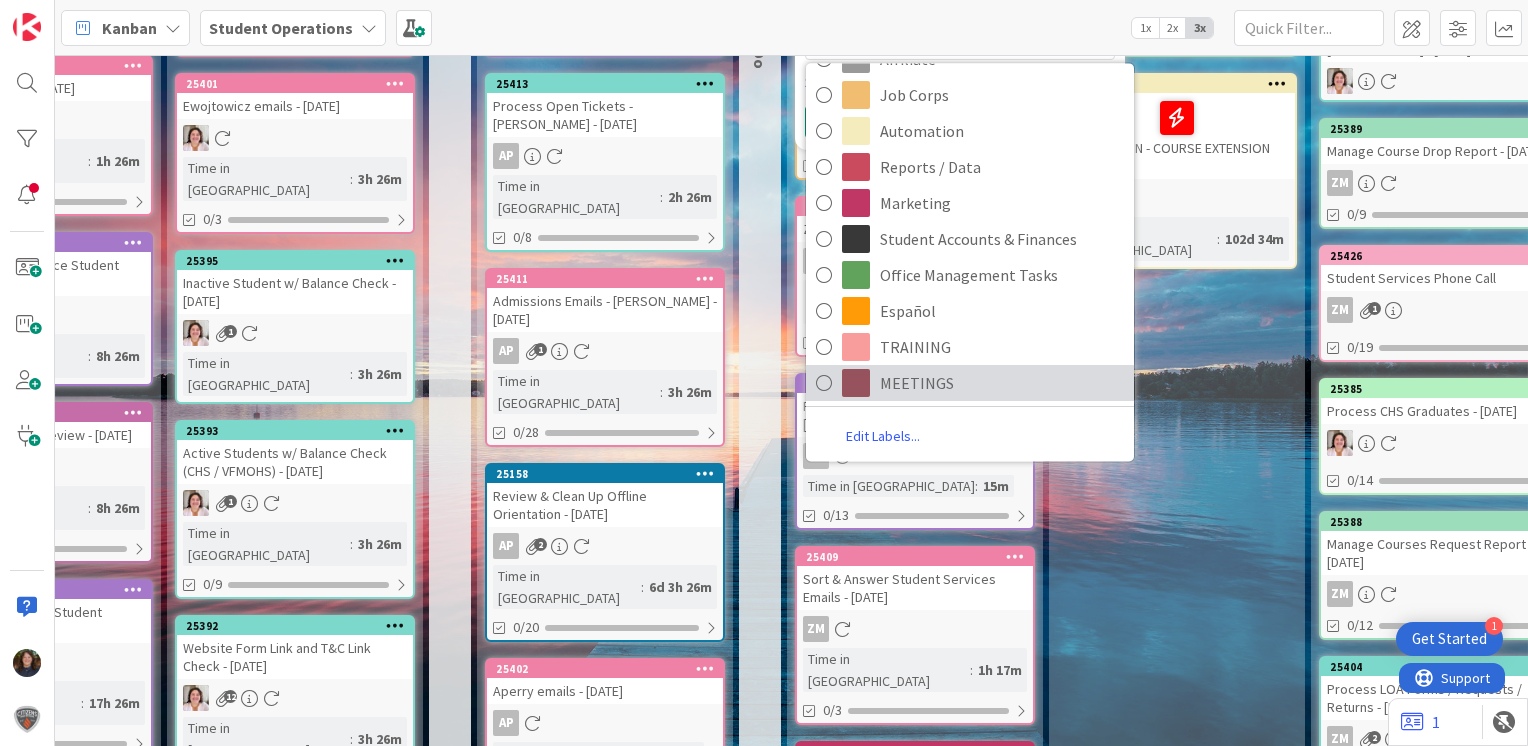 click on "MEETINGS" at bounding box center [1002, 383] 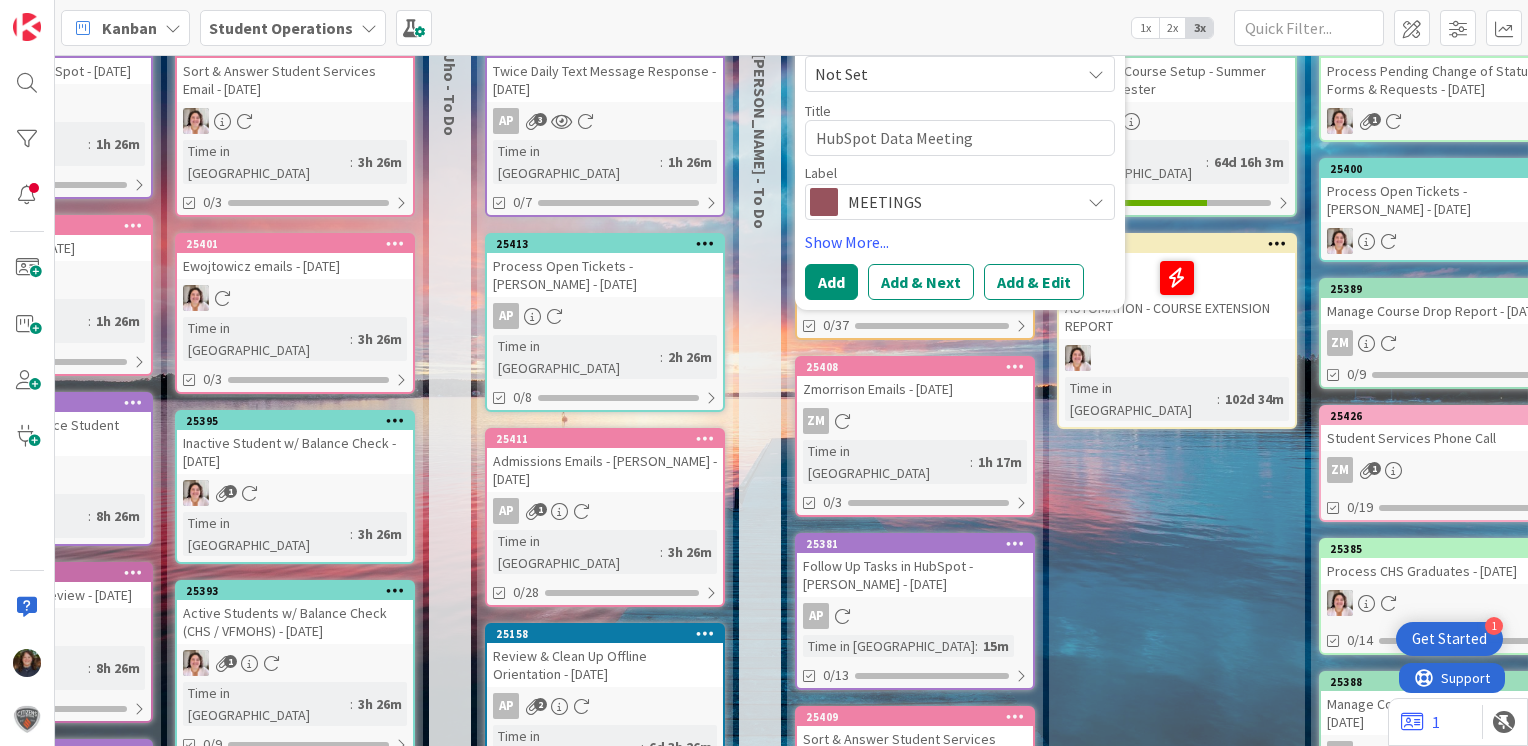 scroll, scrollTop: 0, scrollLeft: 681, axis: horizontal 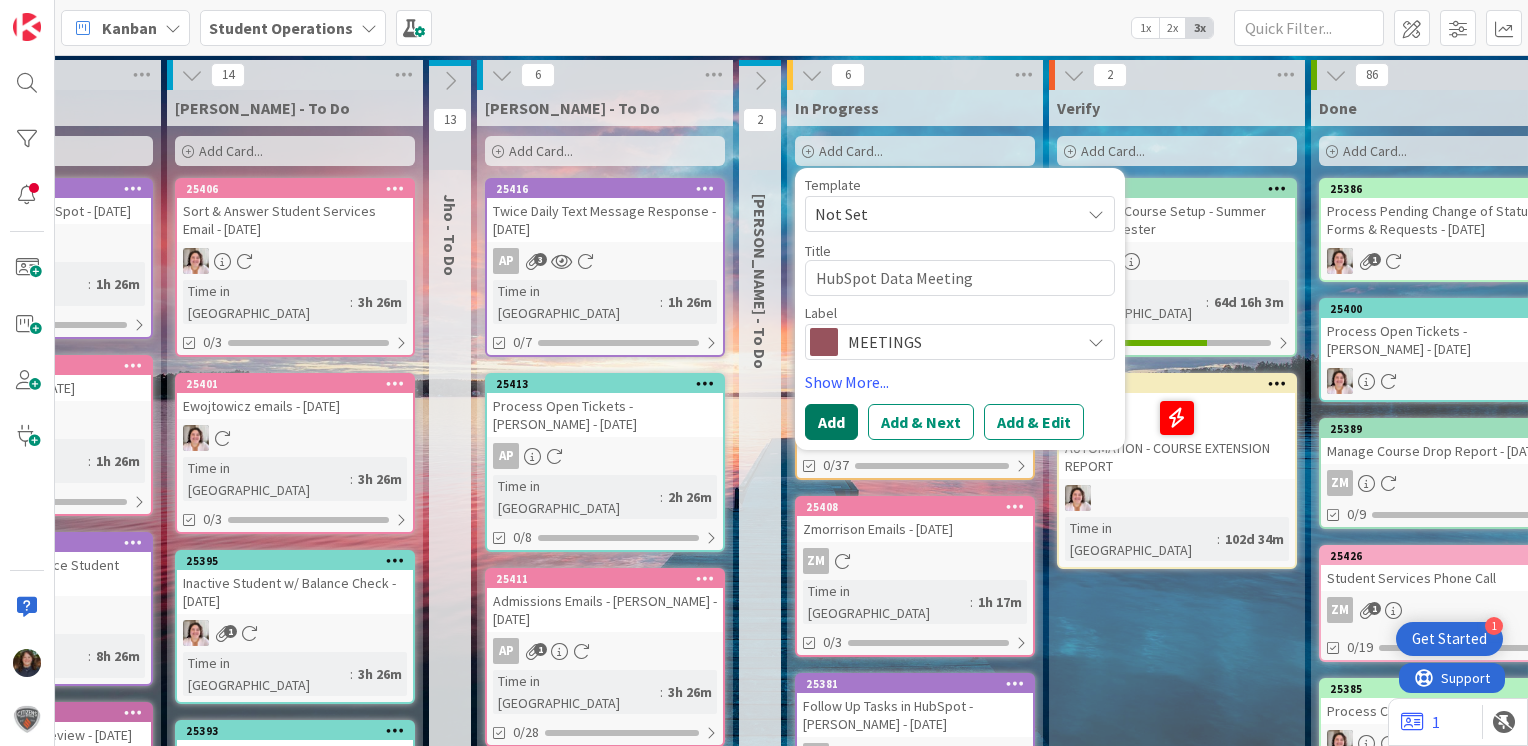 click on "Add" at bounding box center [831, 422] 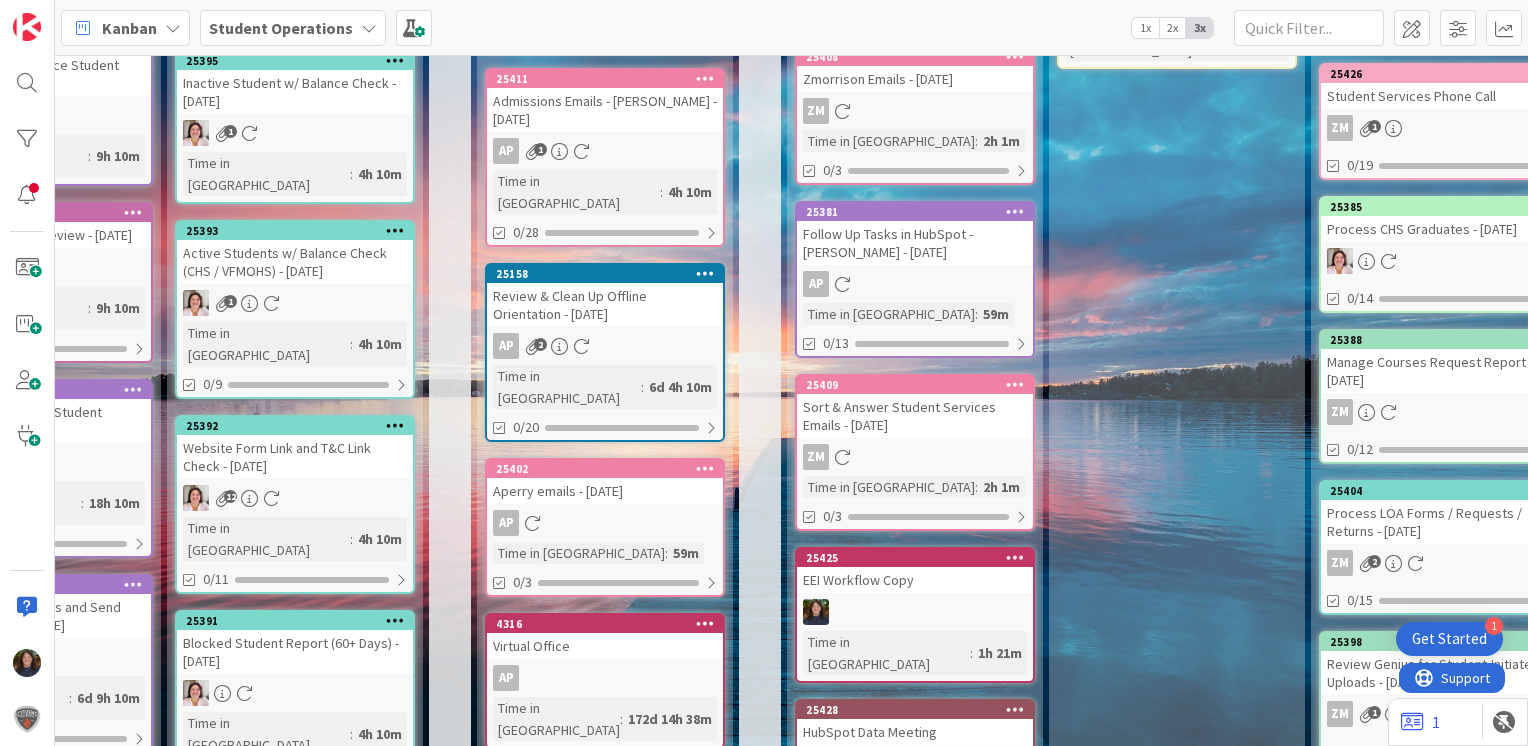 scroll, scrollTop: 600, scrollLeft: 681, axis: both 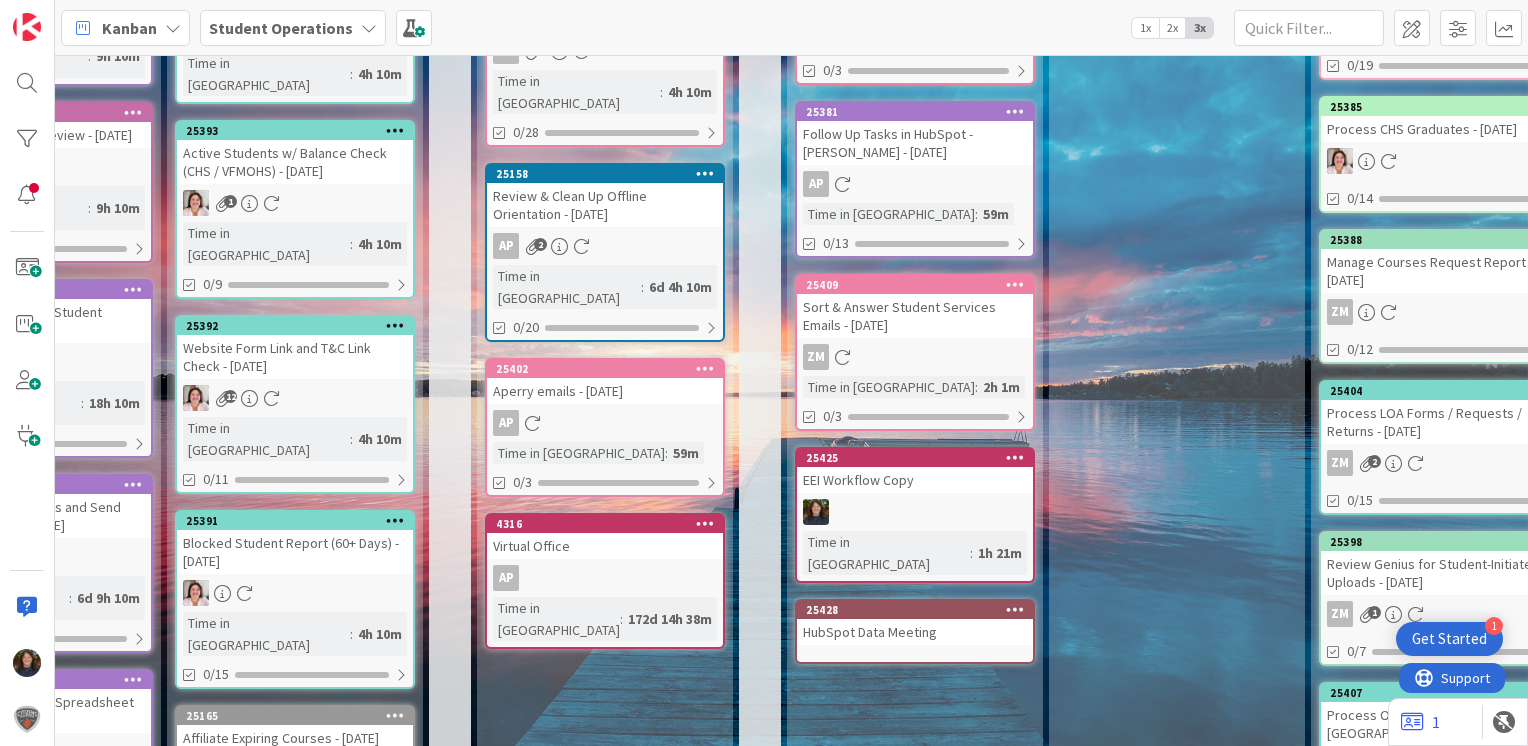 click at bounding box center [1015, 609] 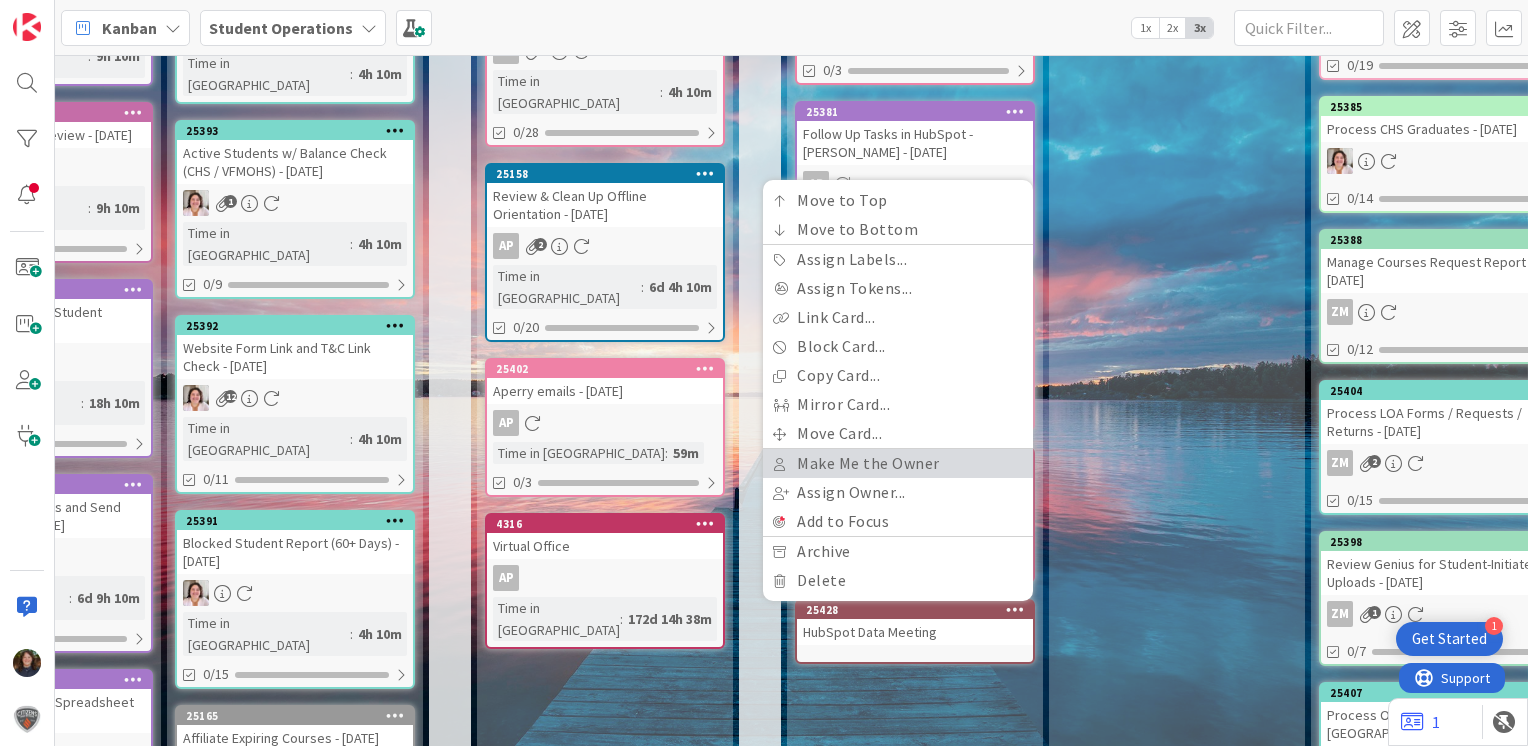 click on "Make Me the Owner" at bounding box center [898, 463] 